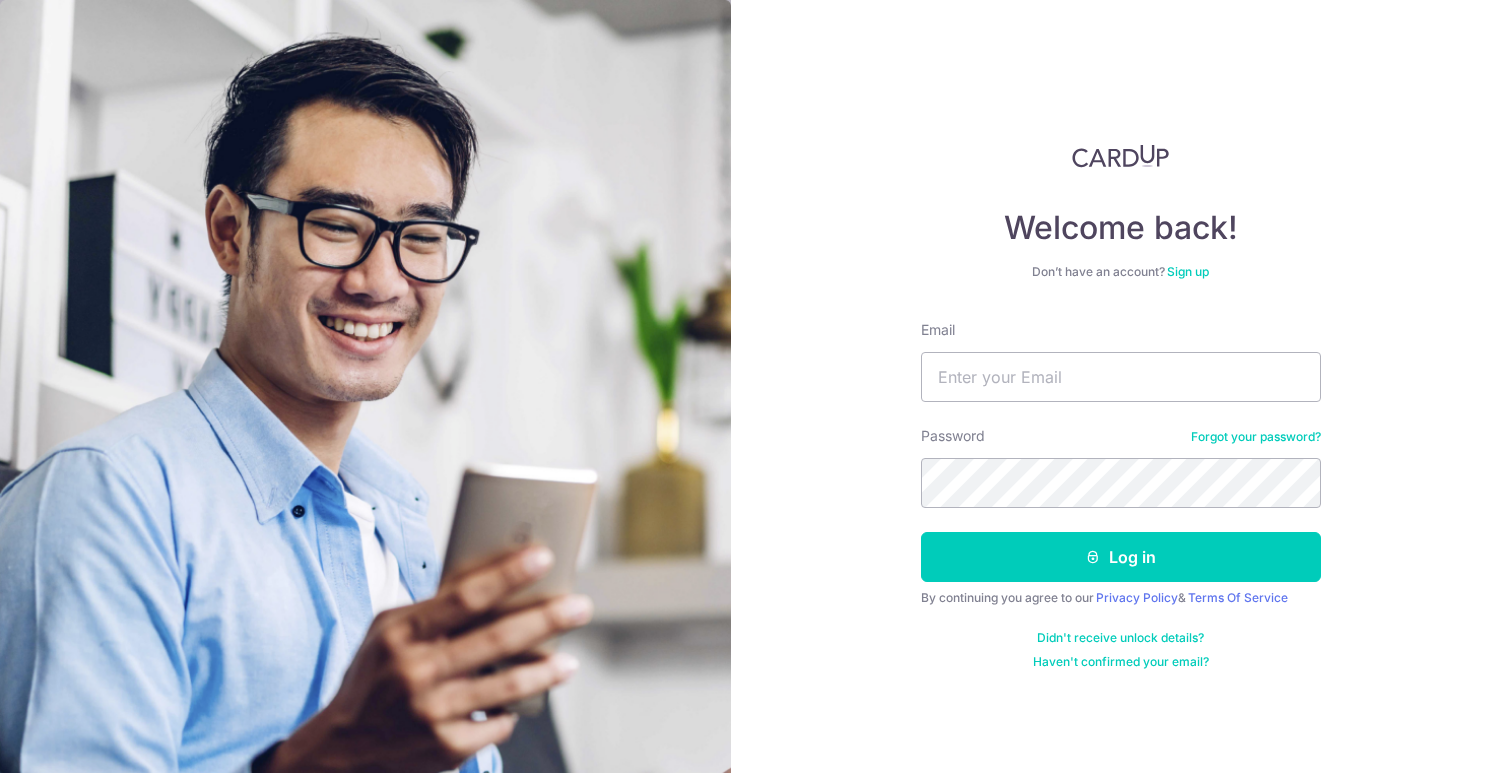 scroll, scrollTop: 0, scrollLeft: 0, axis: both 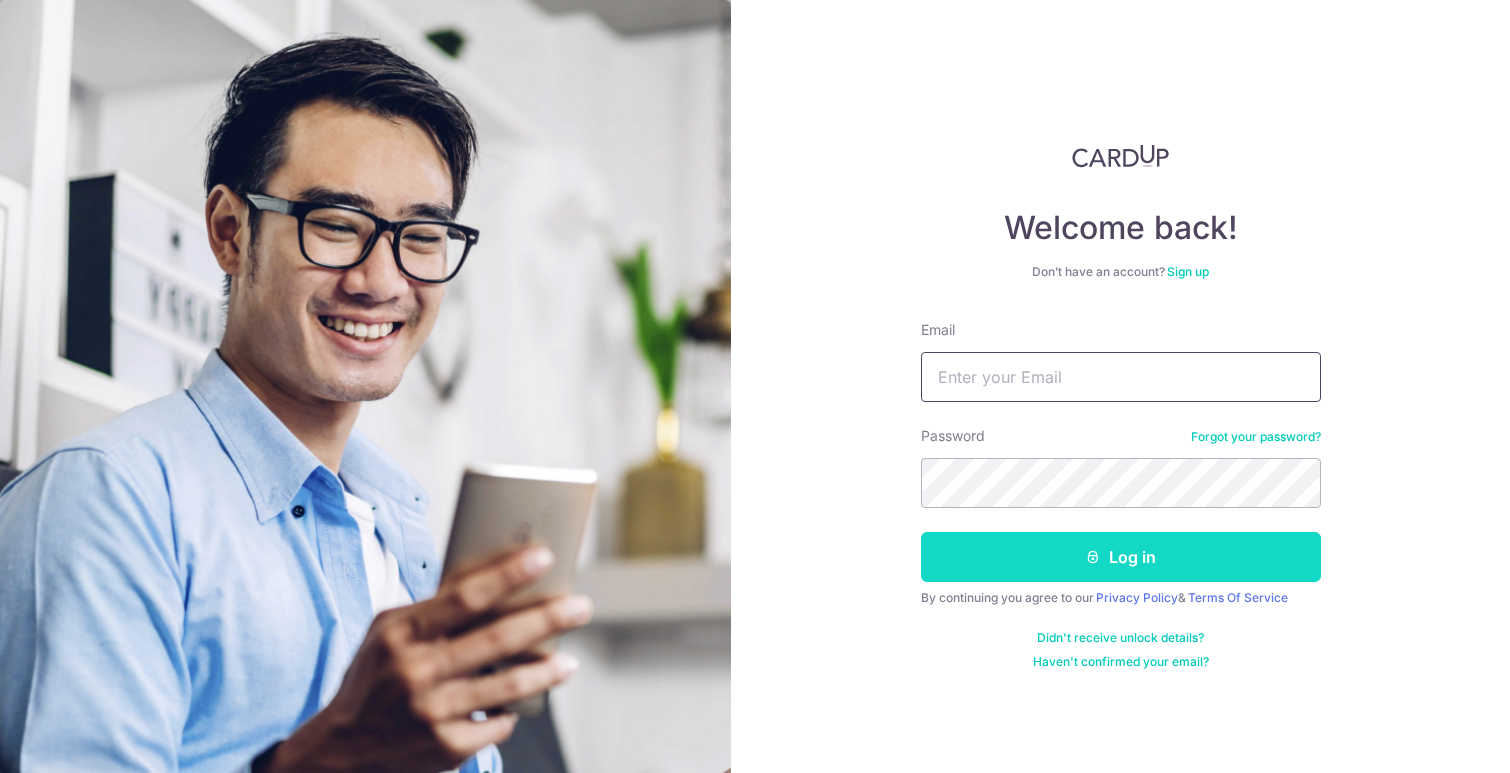 type on "[EMAIL]" 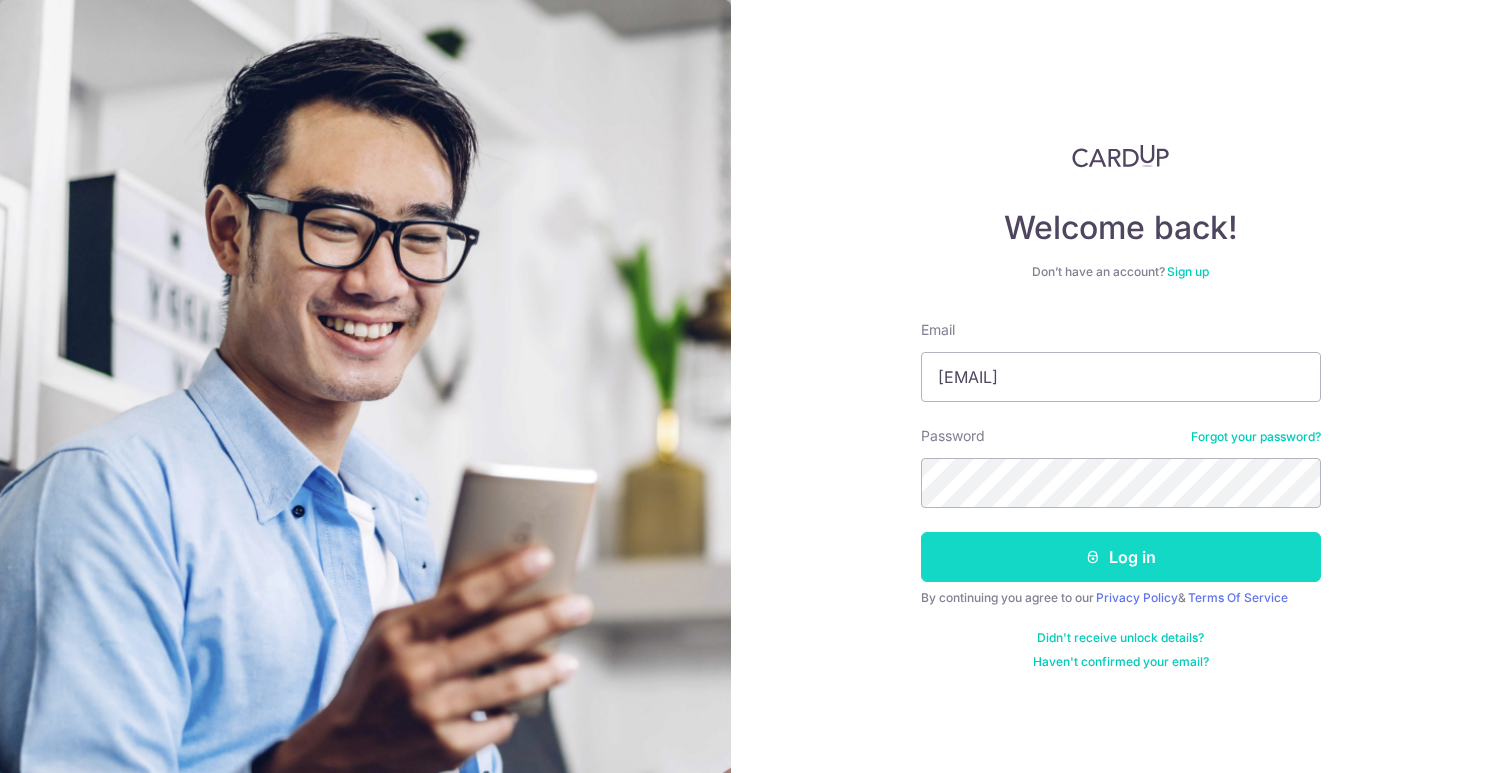 click on "Log in" at bounding box center [1121, 557] 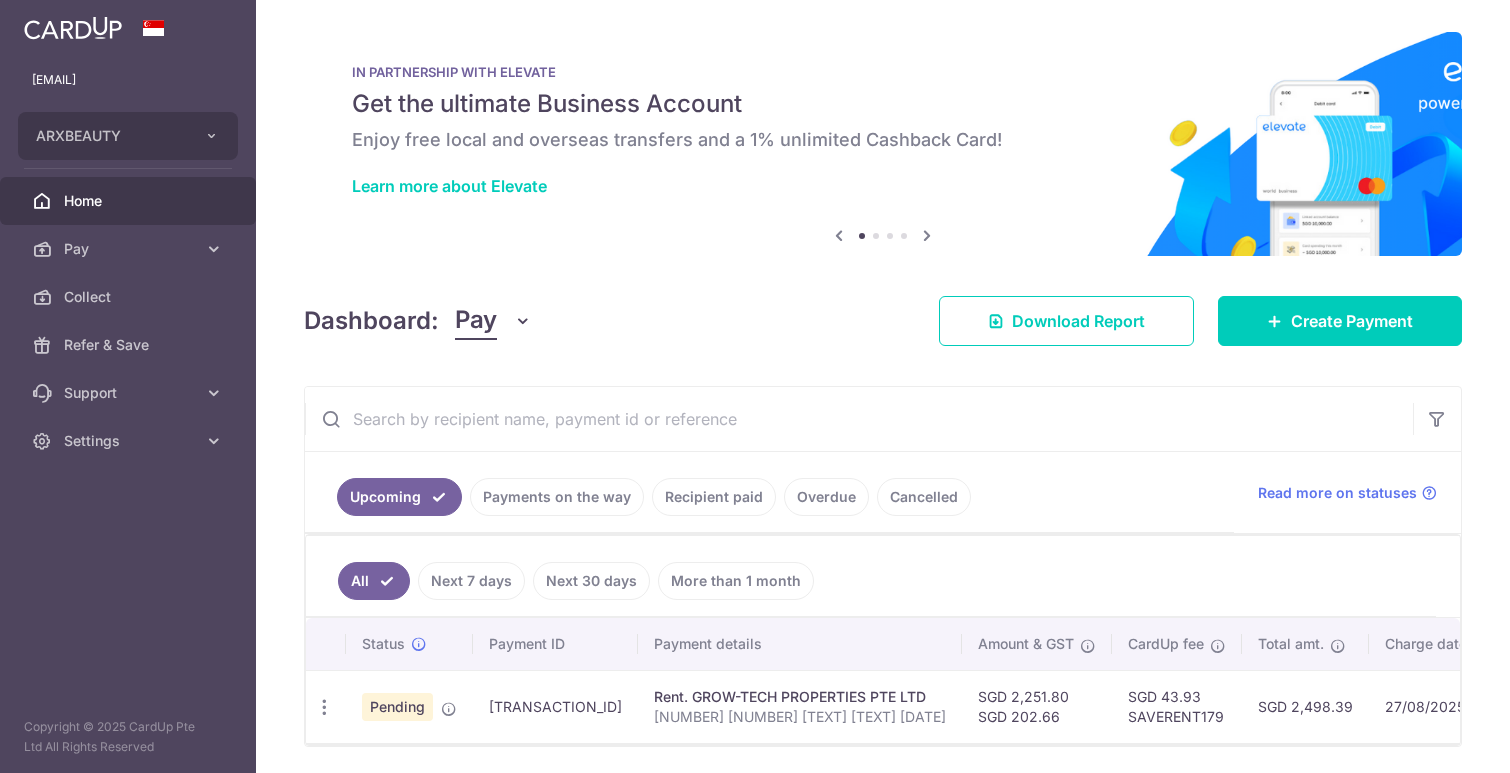 scroll, scrollTop: 0, scrollLeft: 0, axis: both 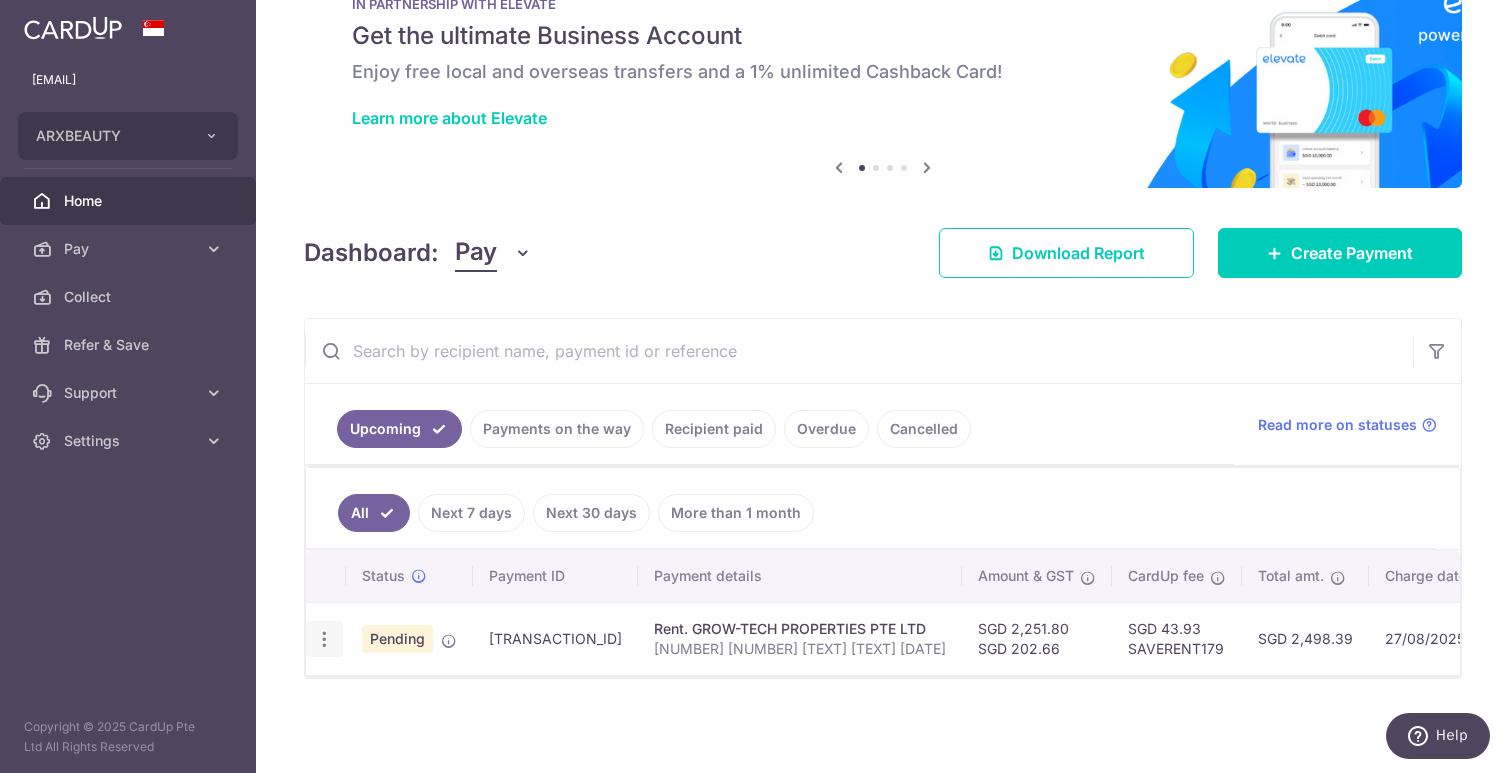 click at bounding box center (324, 639) 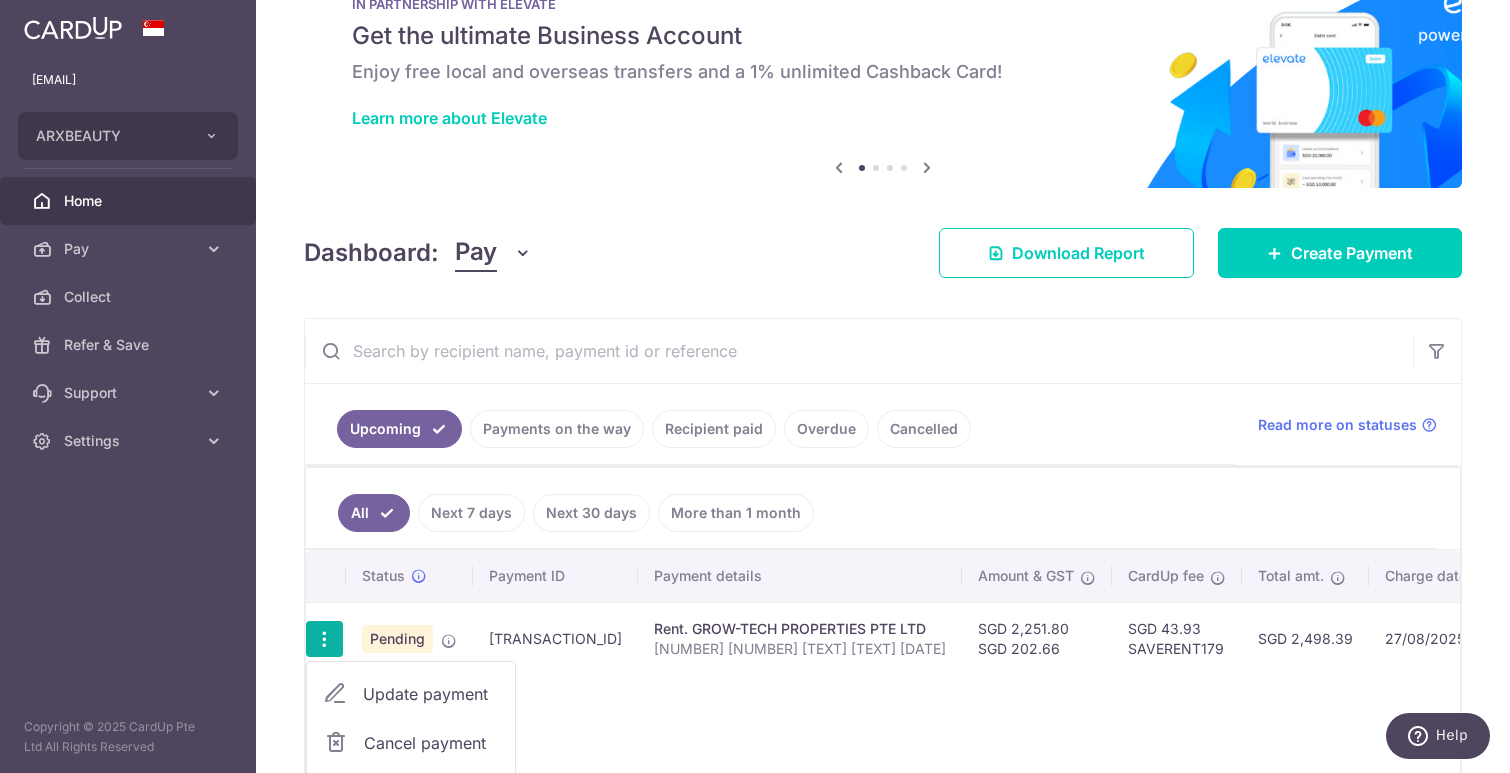 click on "Update payment" at bounding box center (431, 694) 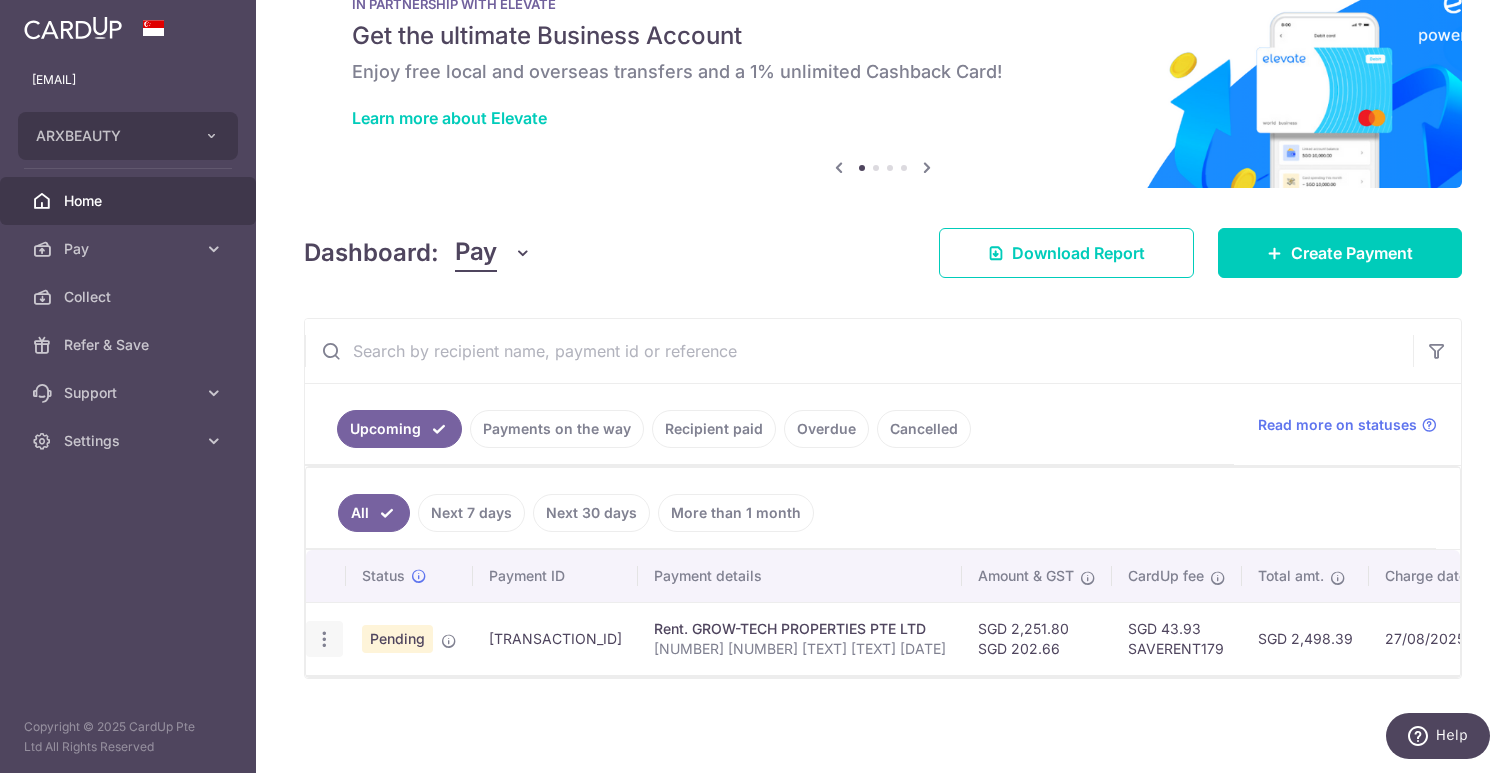 radio on "true" 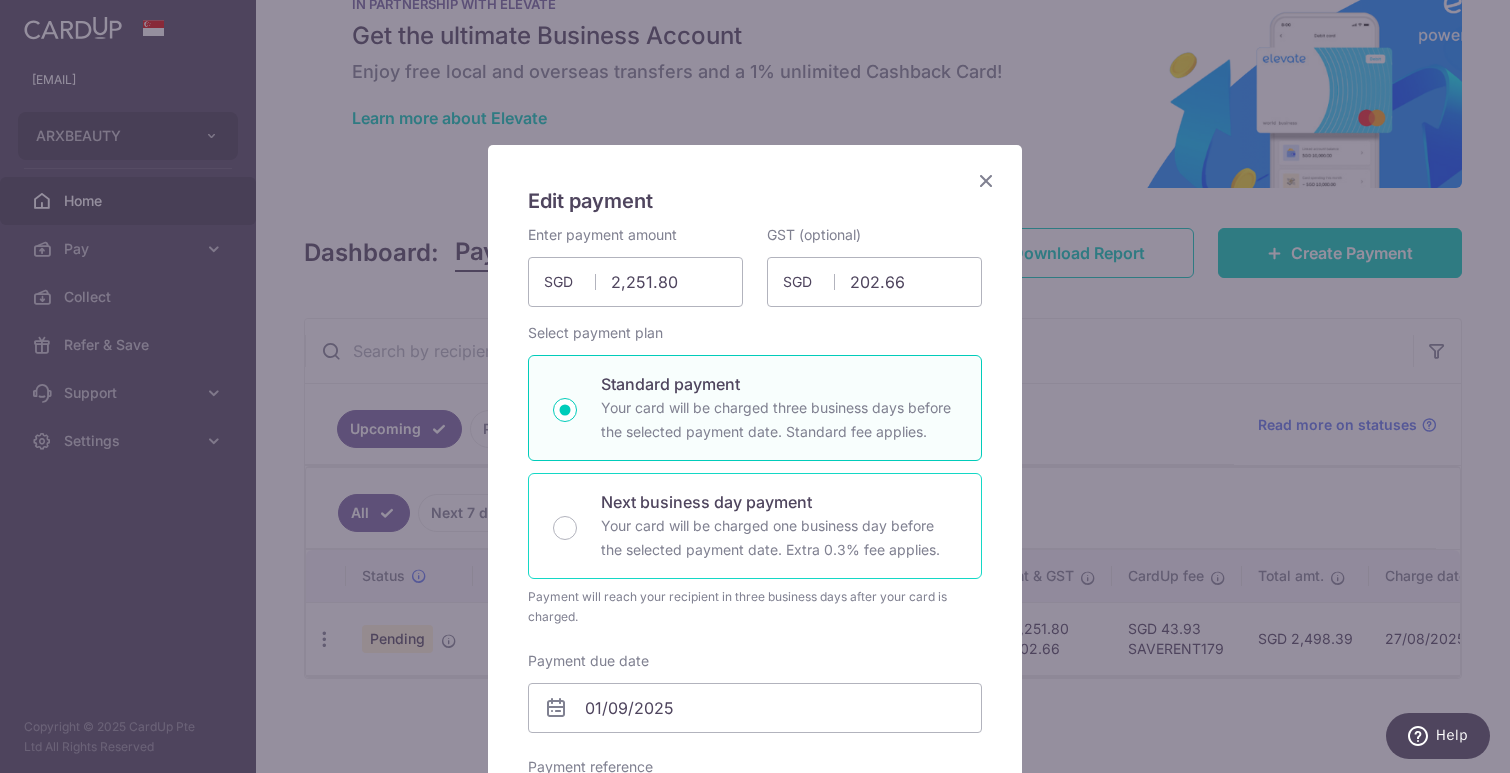 scroll, scrollTop: 11, scrollLeft: 0, axis: vertical 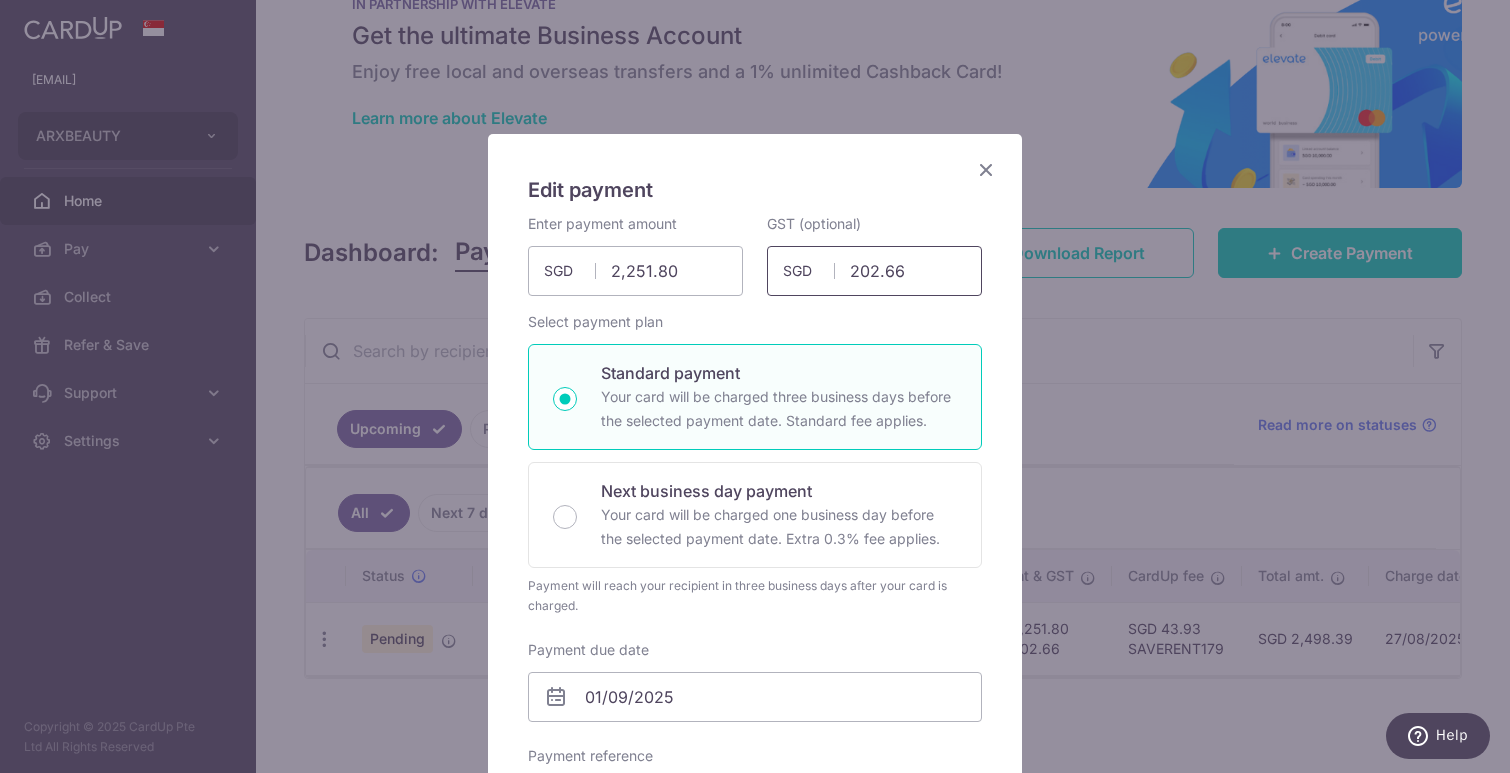 click on "202.66" at bounding box center (874, 271) 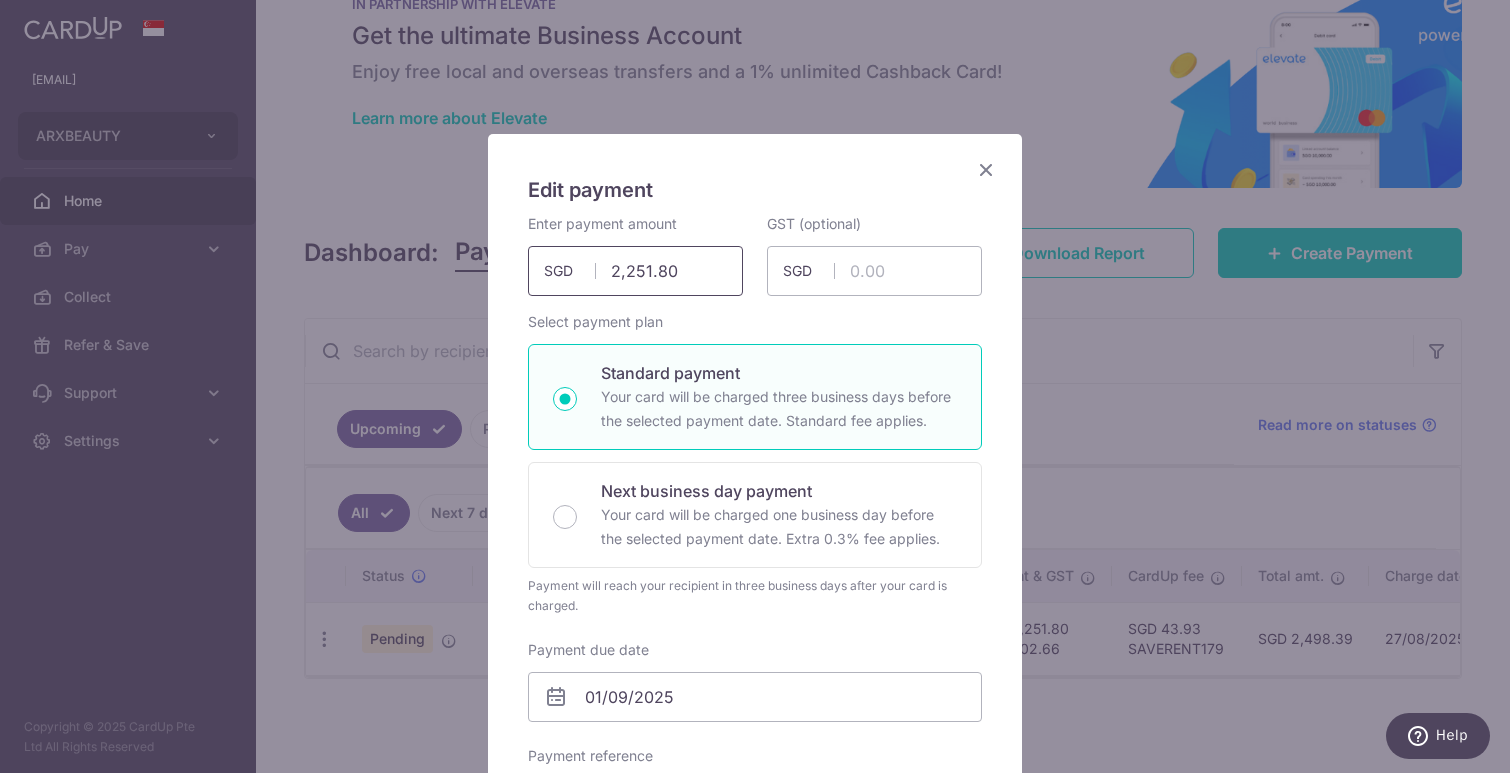 click on "2,251.80" at bounding box center (635, 271) 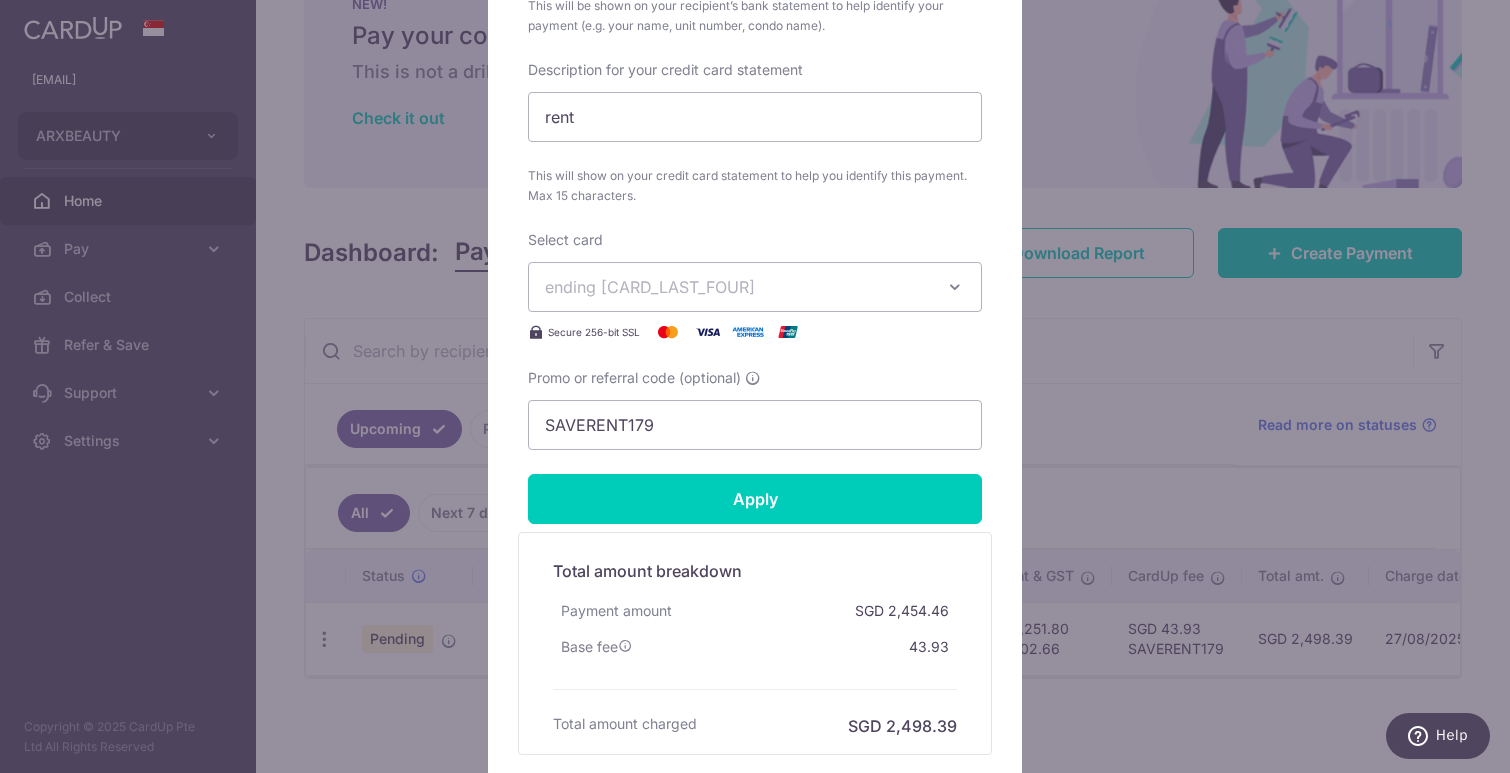 scroll, scrollTop: 920, scrollLeft: 0, axis: vertical 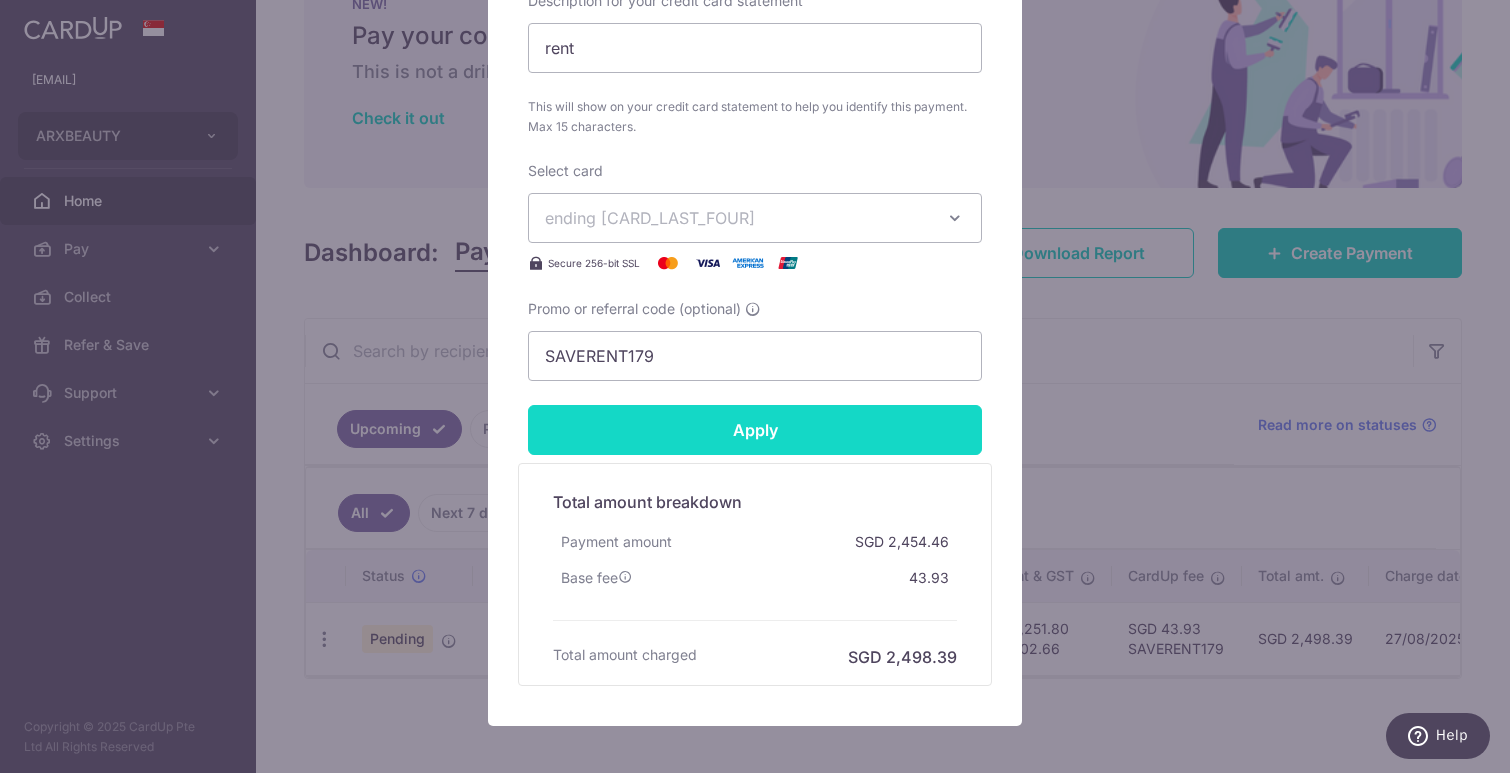 type on "2,890.81" 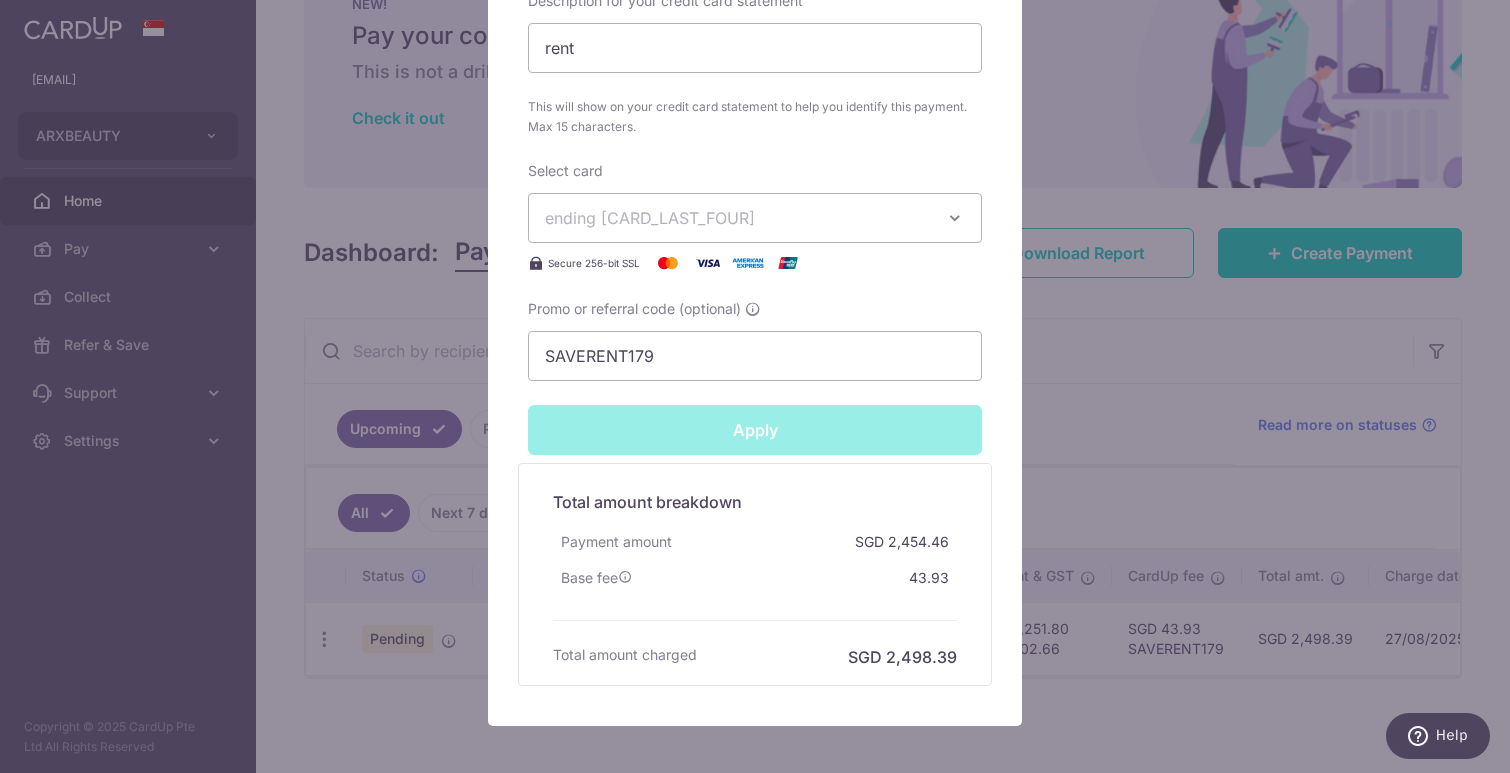 type on "Successfully Applied" 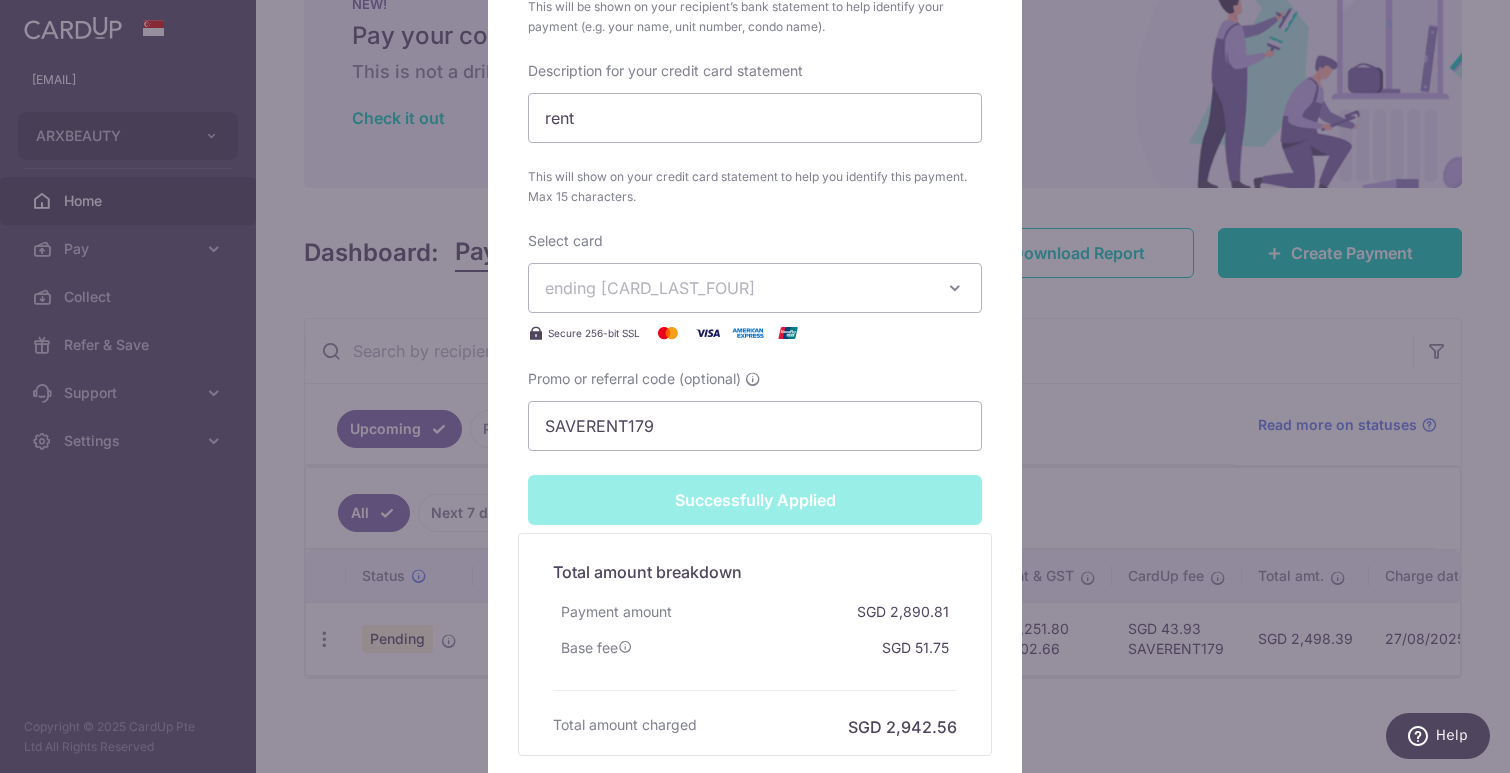 scroll, scrollTop: 990, scrollLeft: 0, axis: vertical 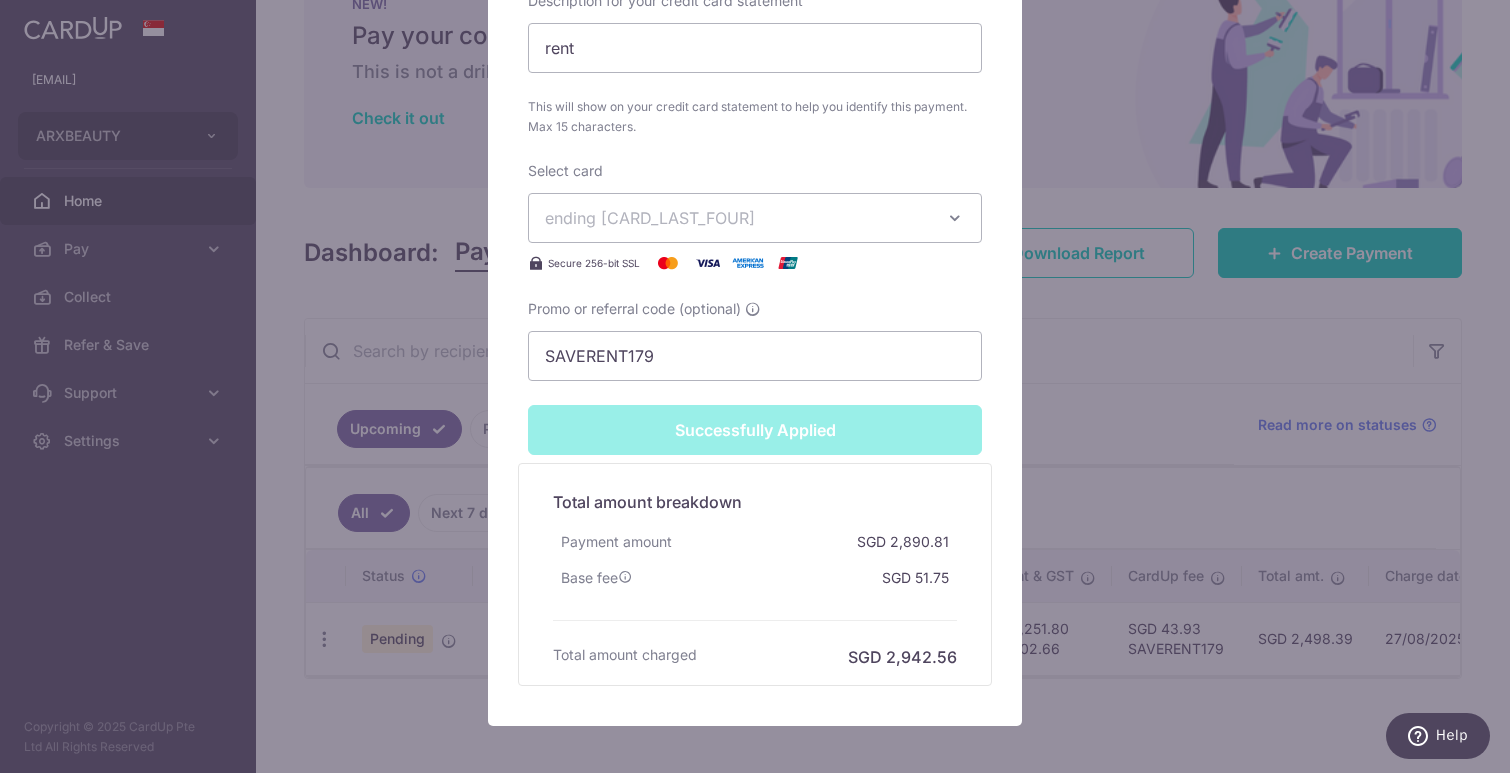 click on "Successfully Applied" at bounding box center [755, 430] 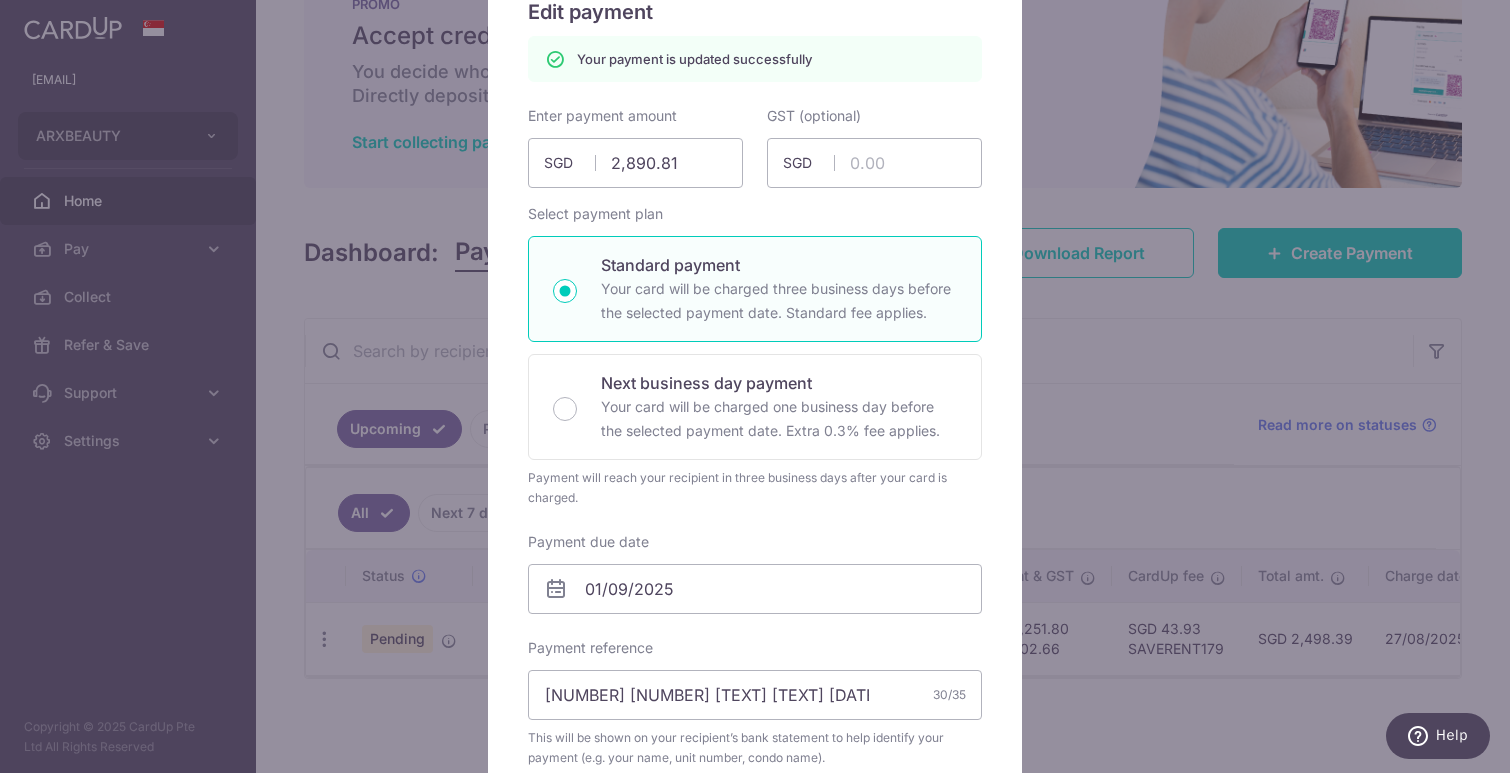 scroll, scrollTop: 0, scrollLeft: 0, axis: both 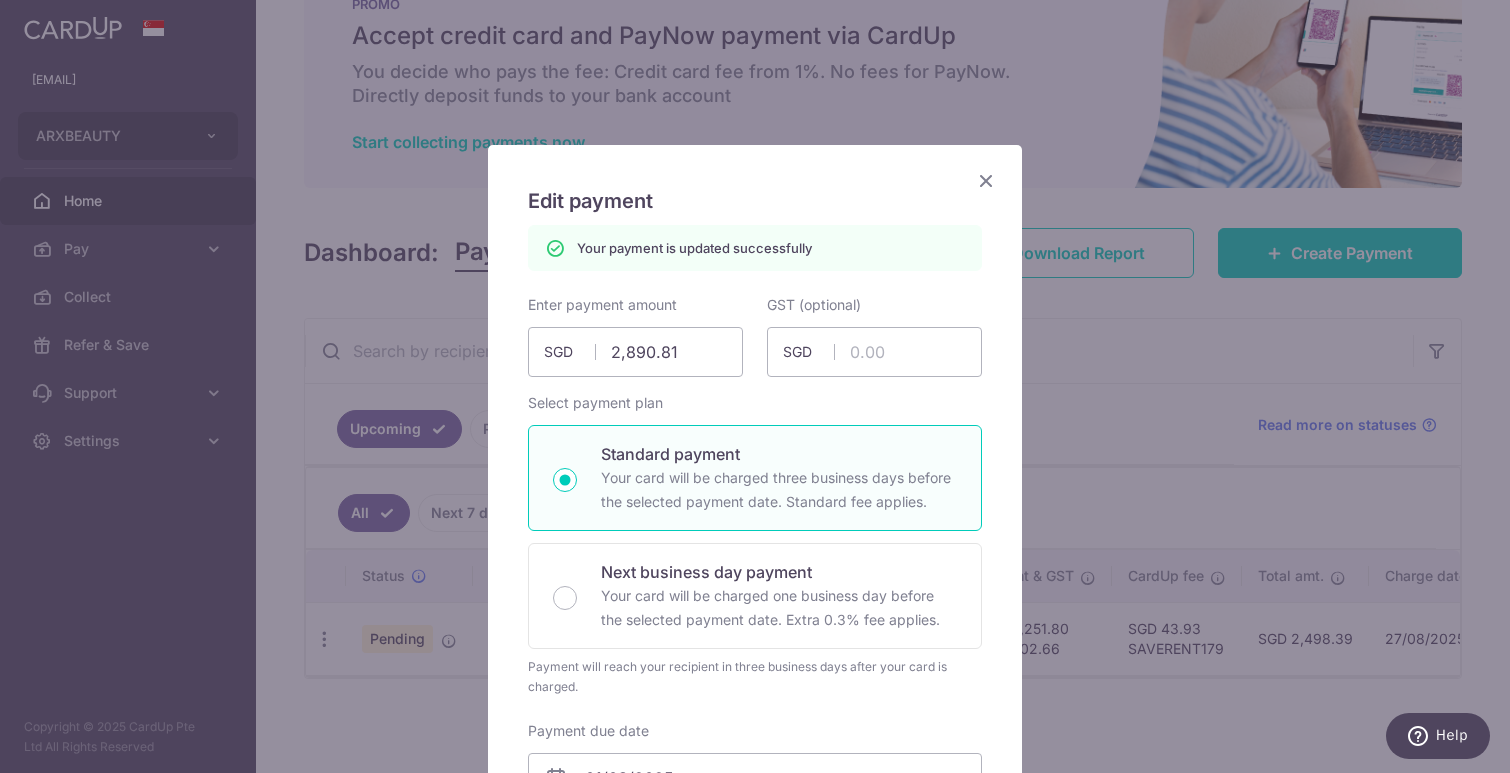 click at bounding box center [986, 180] 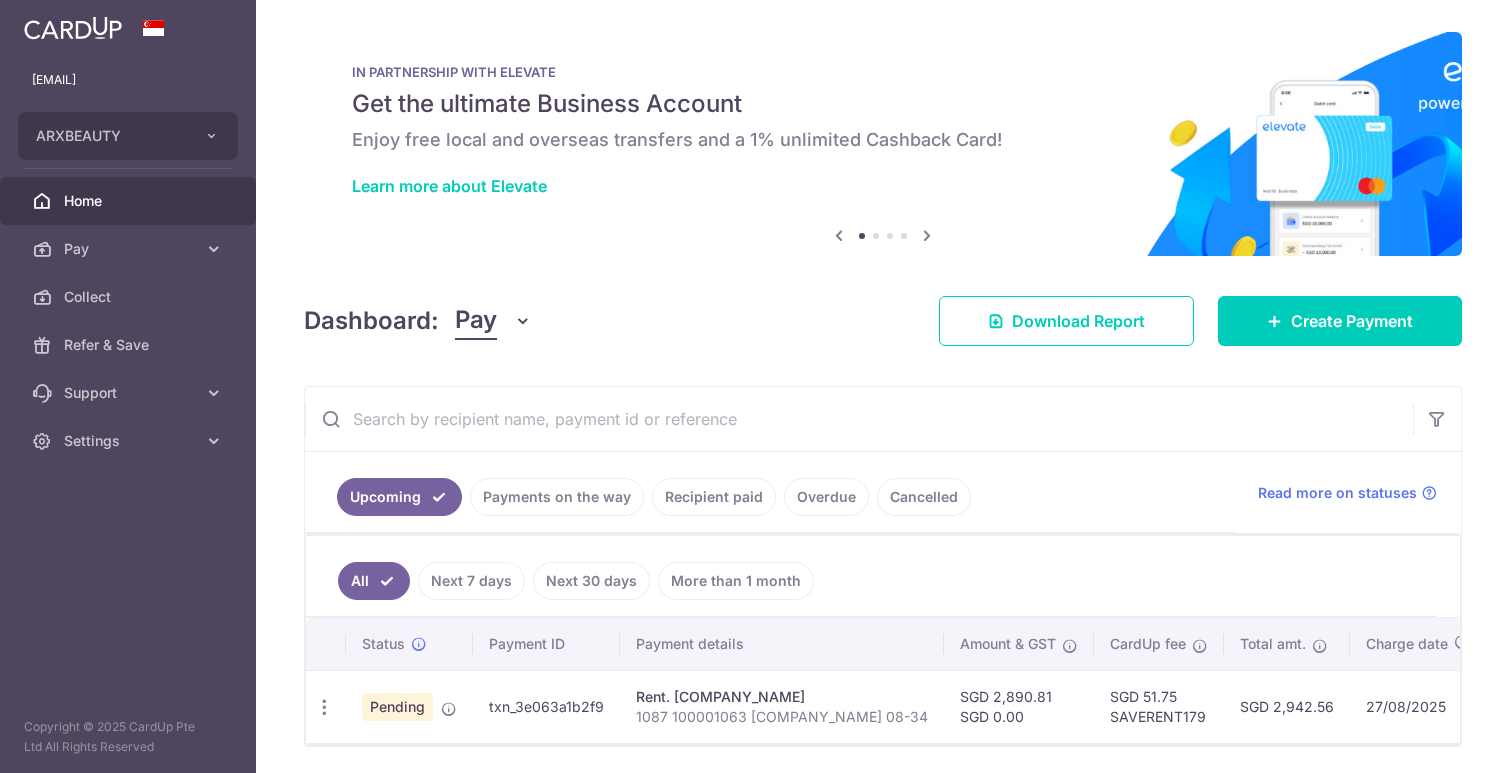 scroll, scrollTop: 0, scrollLeft: 0, axis: both 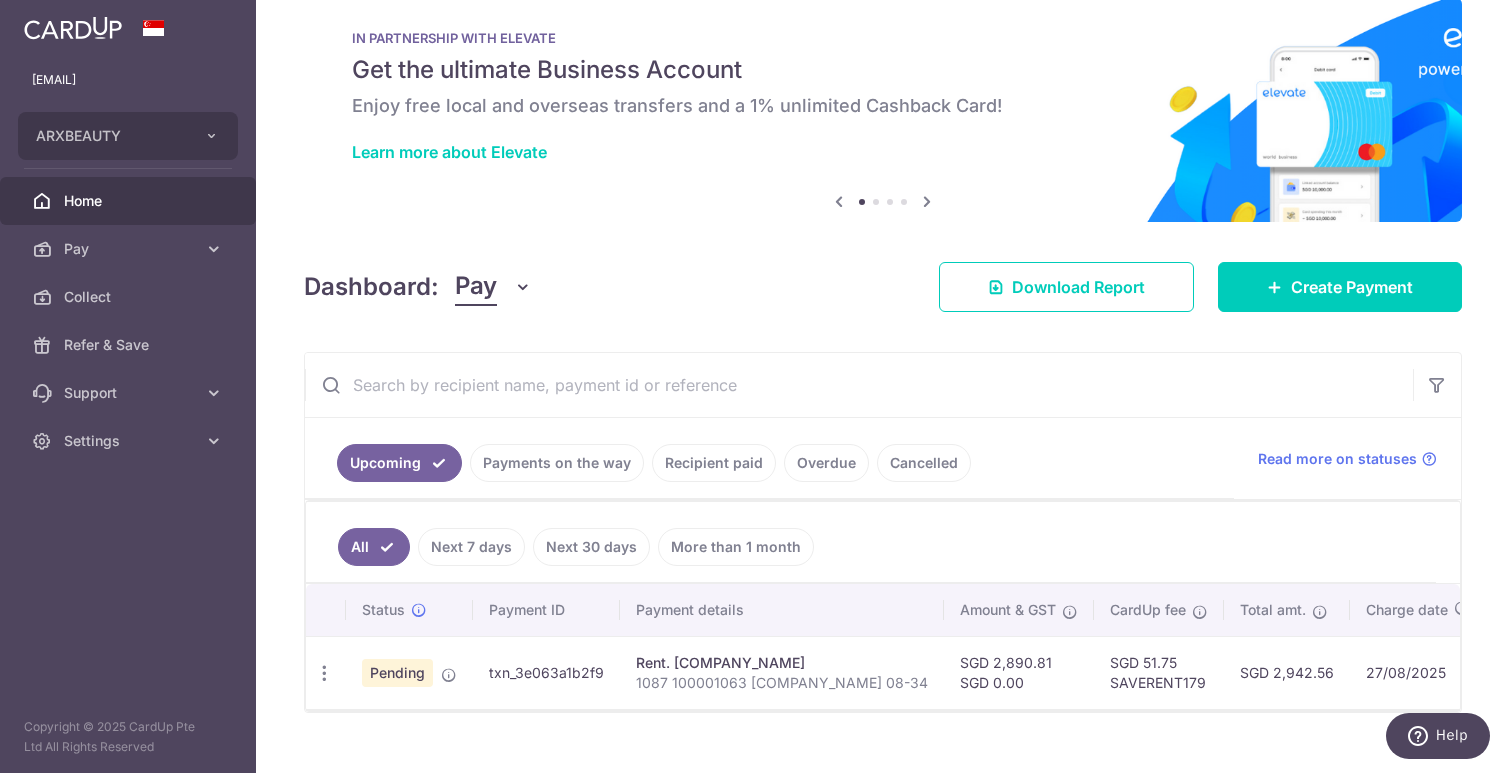 click on "Cancelled" at bounding box center [924, 463] 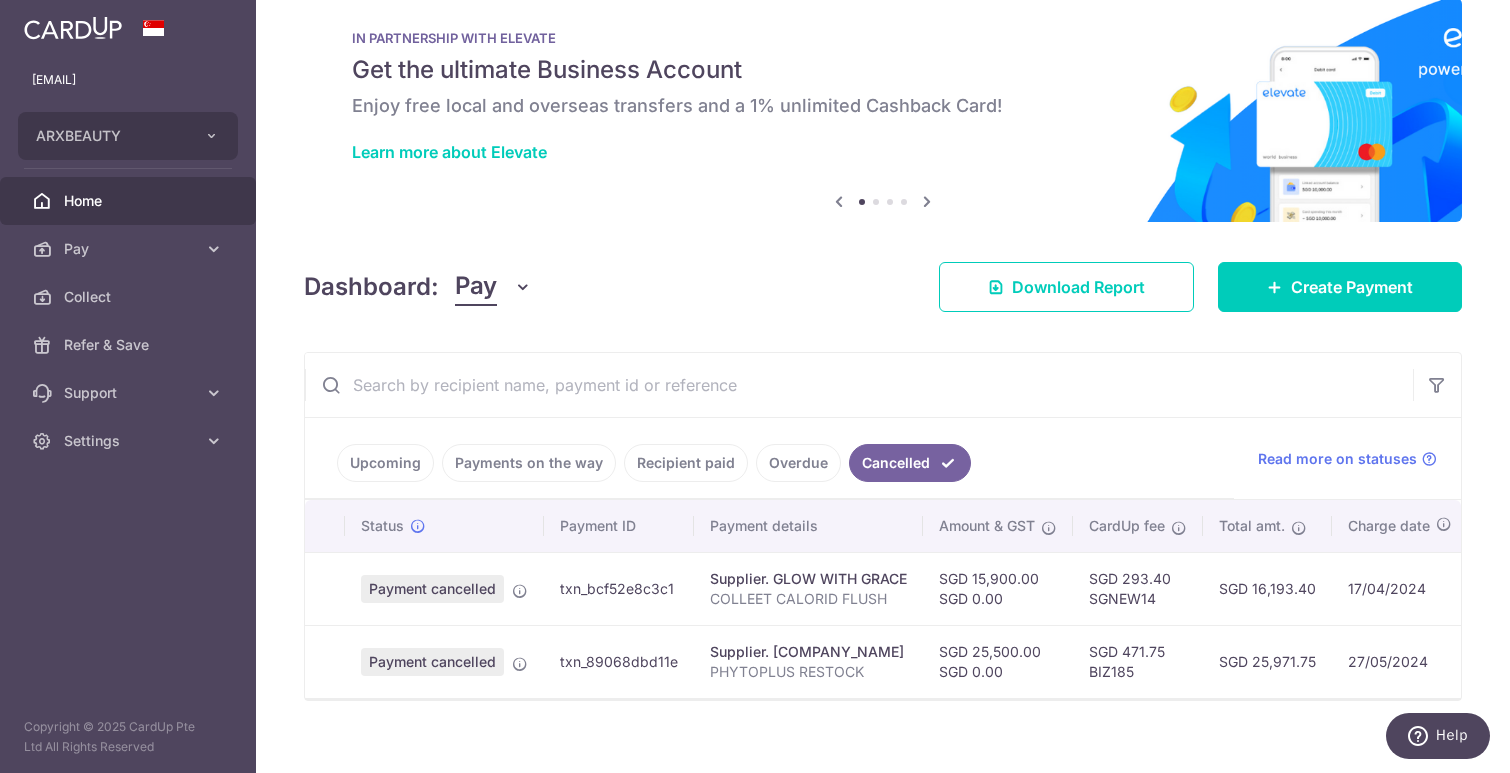 click on "Upcoming" at bounding box center [385, 463] 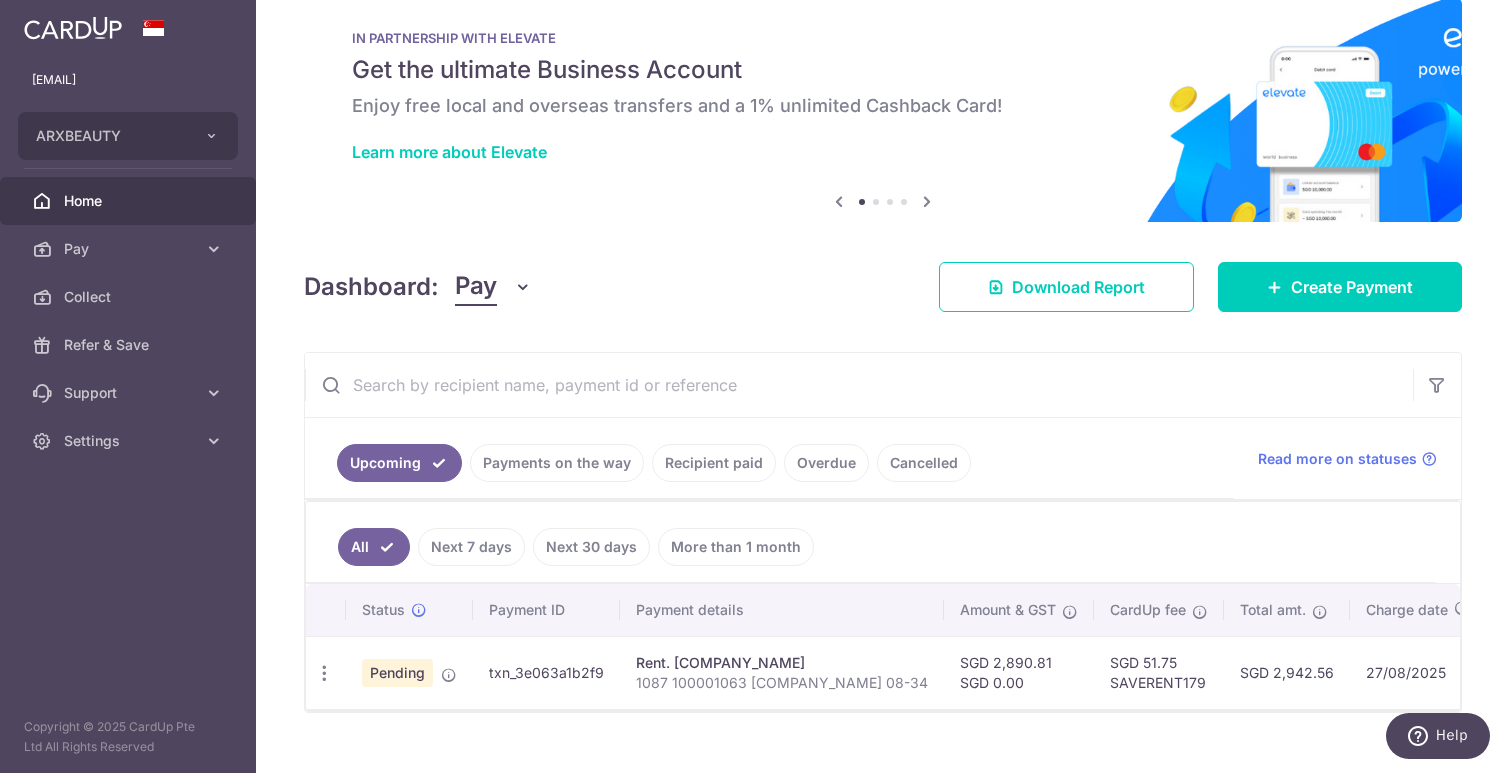 click on "Next 7 days" at bounding box center [471, 547] 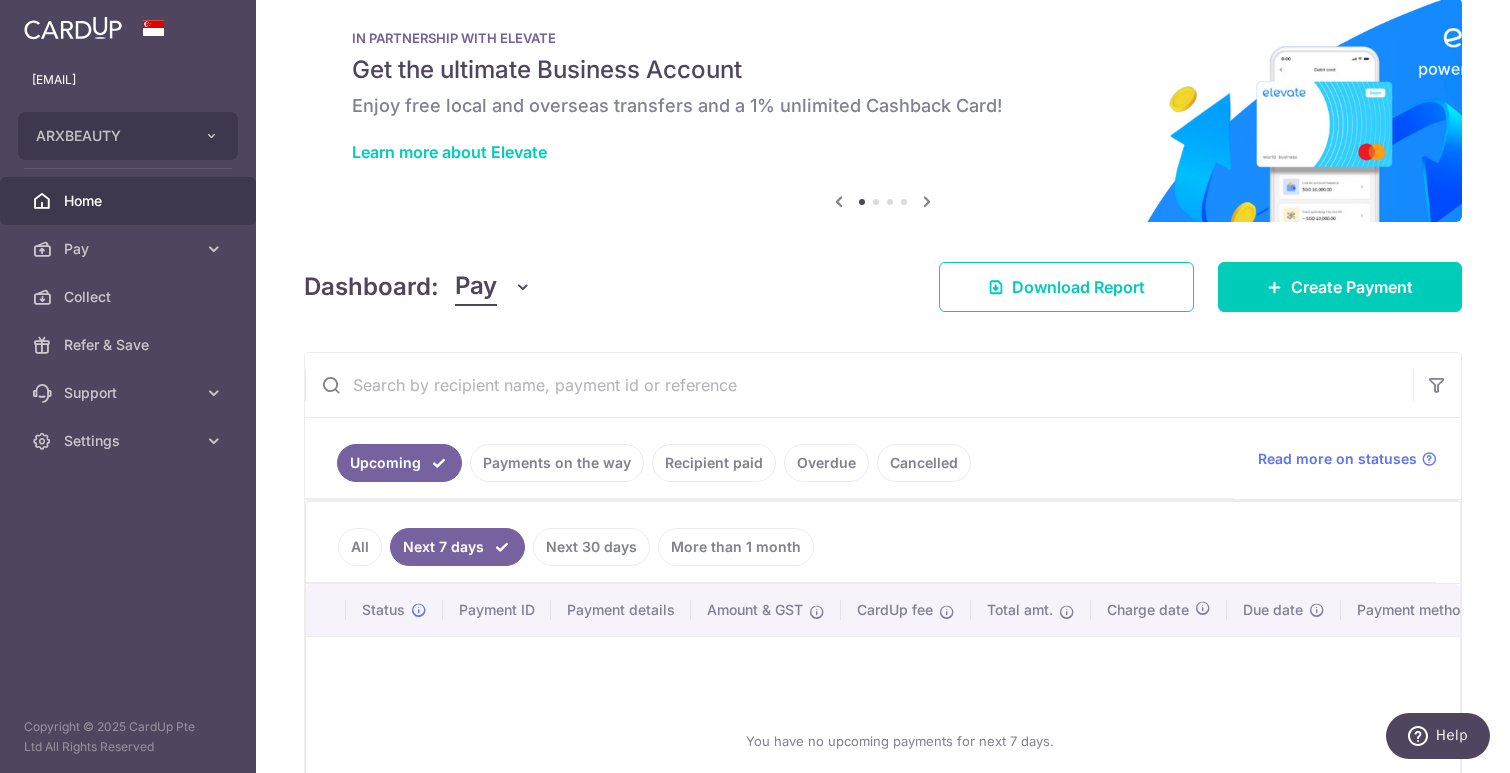 click on "Next 30 days" at bounding box center (591, 547) 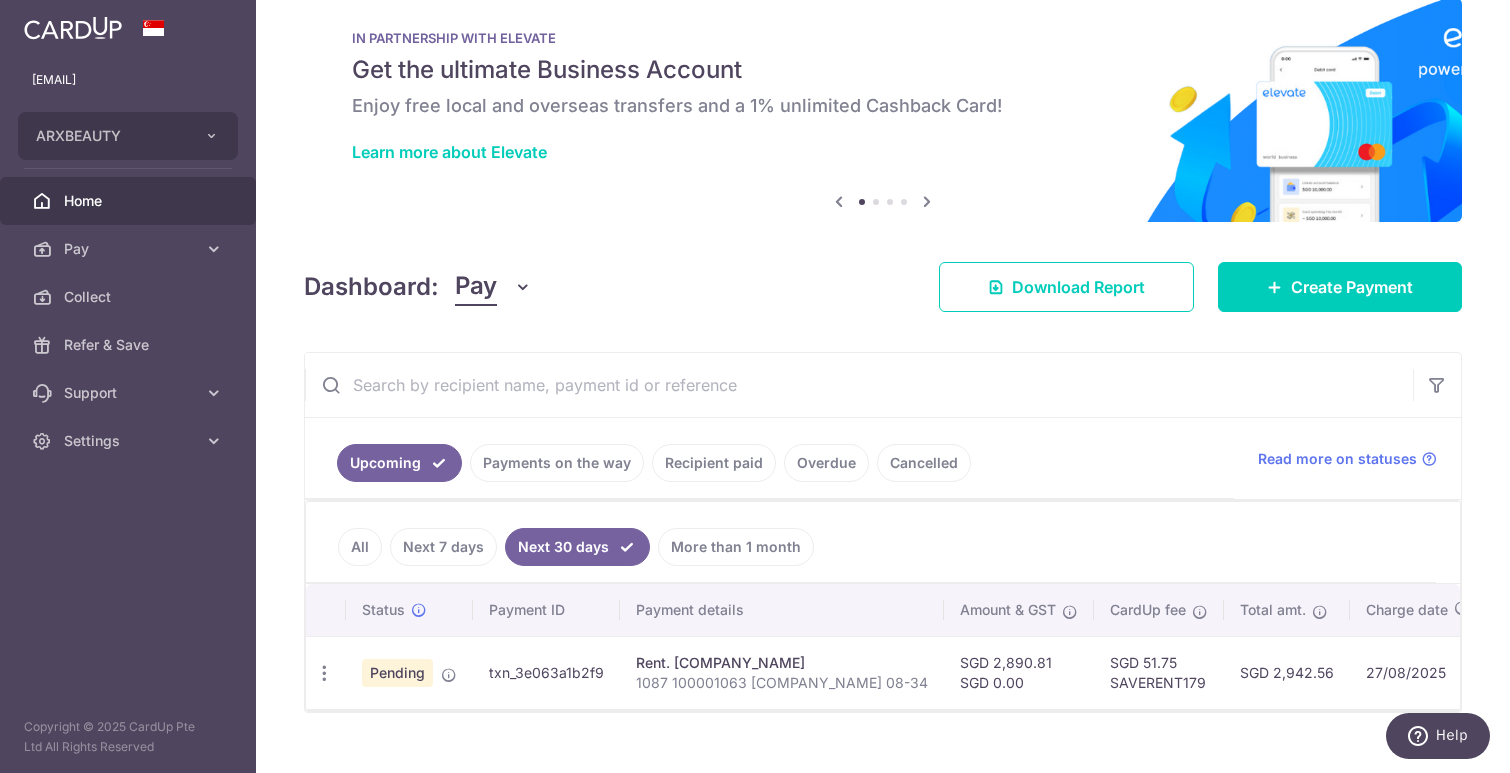 click on "All" at bounding box center (360, 547) 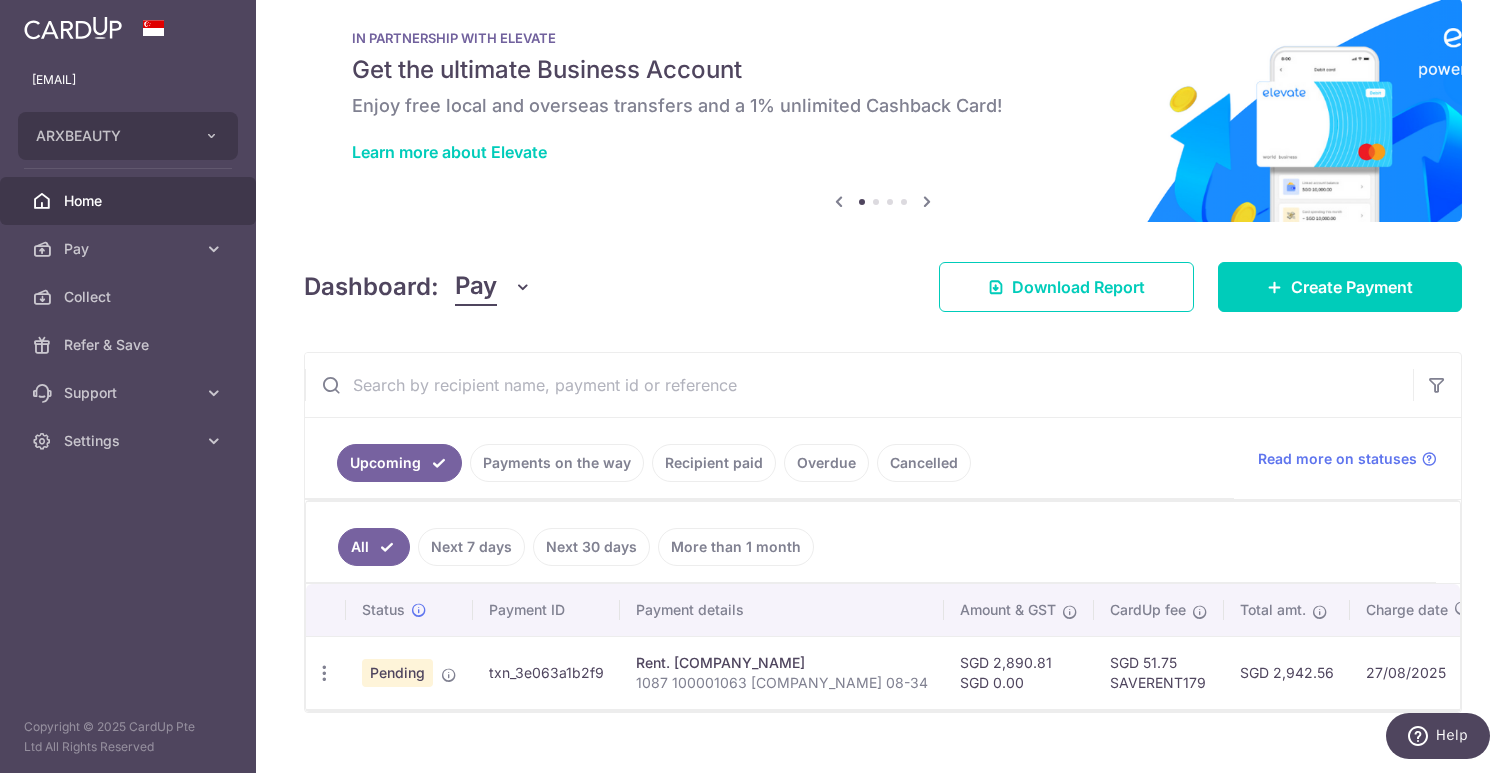 scroll, scrollTop: 0, scrollLeft: 0, axis: both 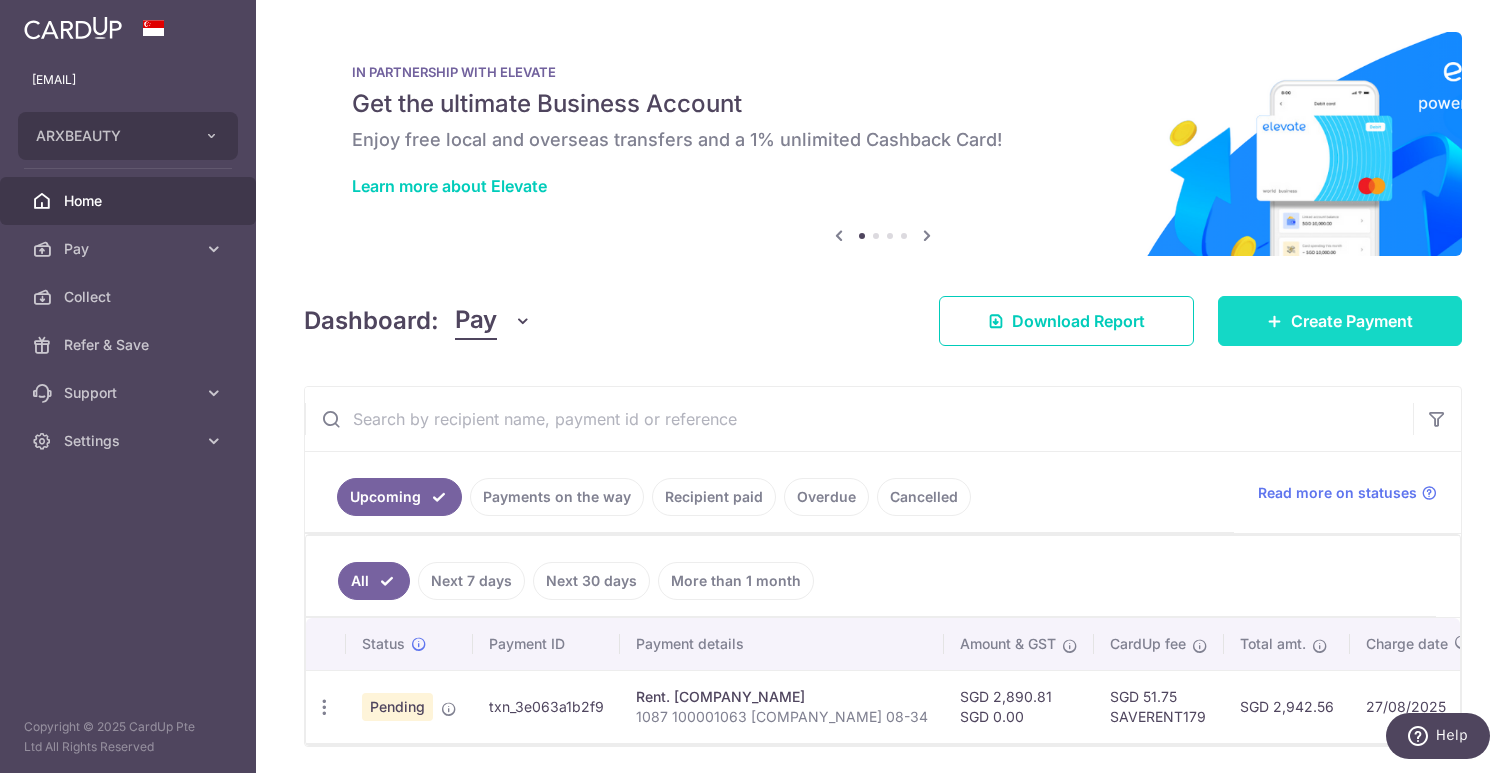 click on "Create Payment" at bounding box center [1352, 321] 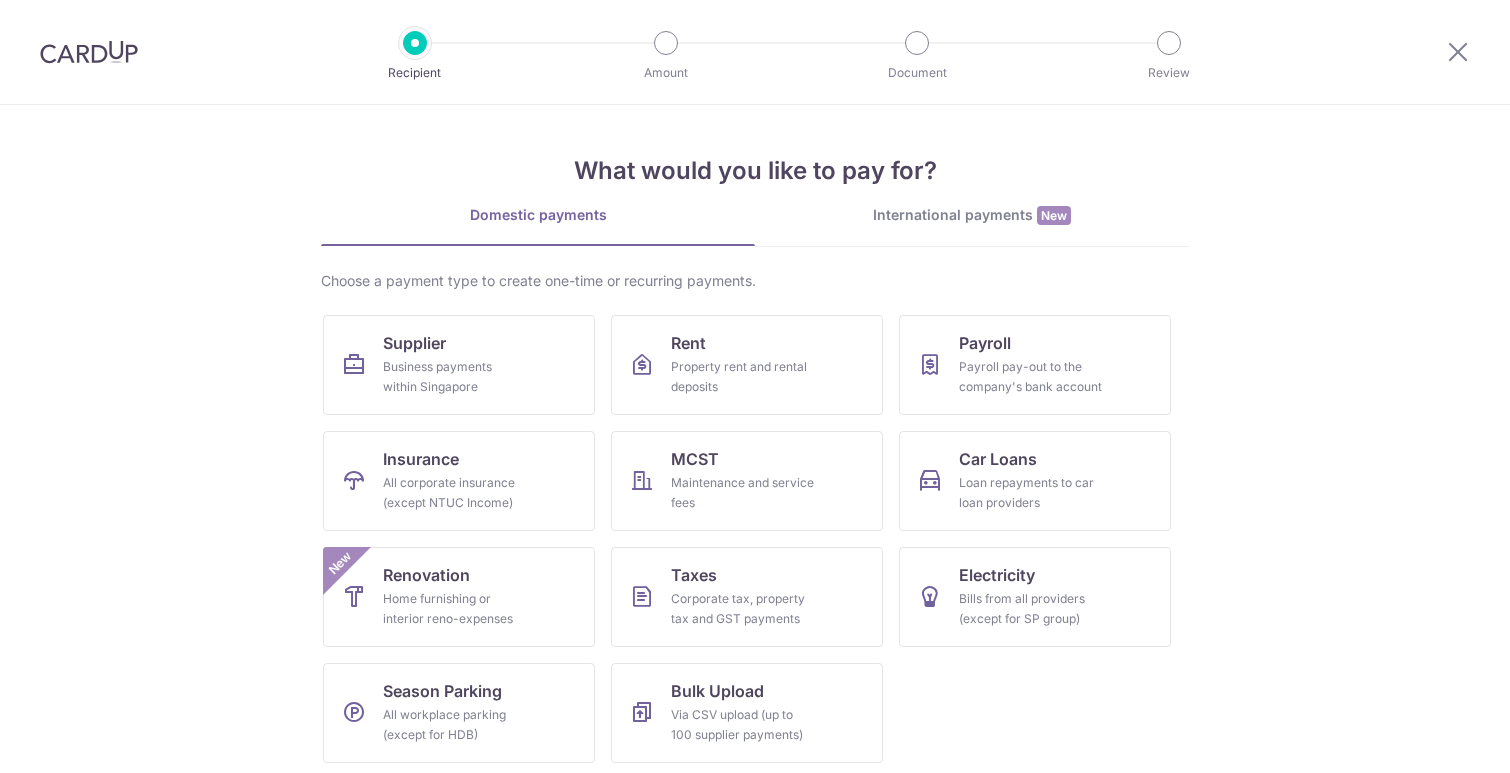 scroll, scrollTop: 0, scrollLeft: 0, axis: both 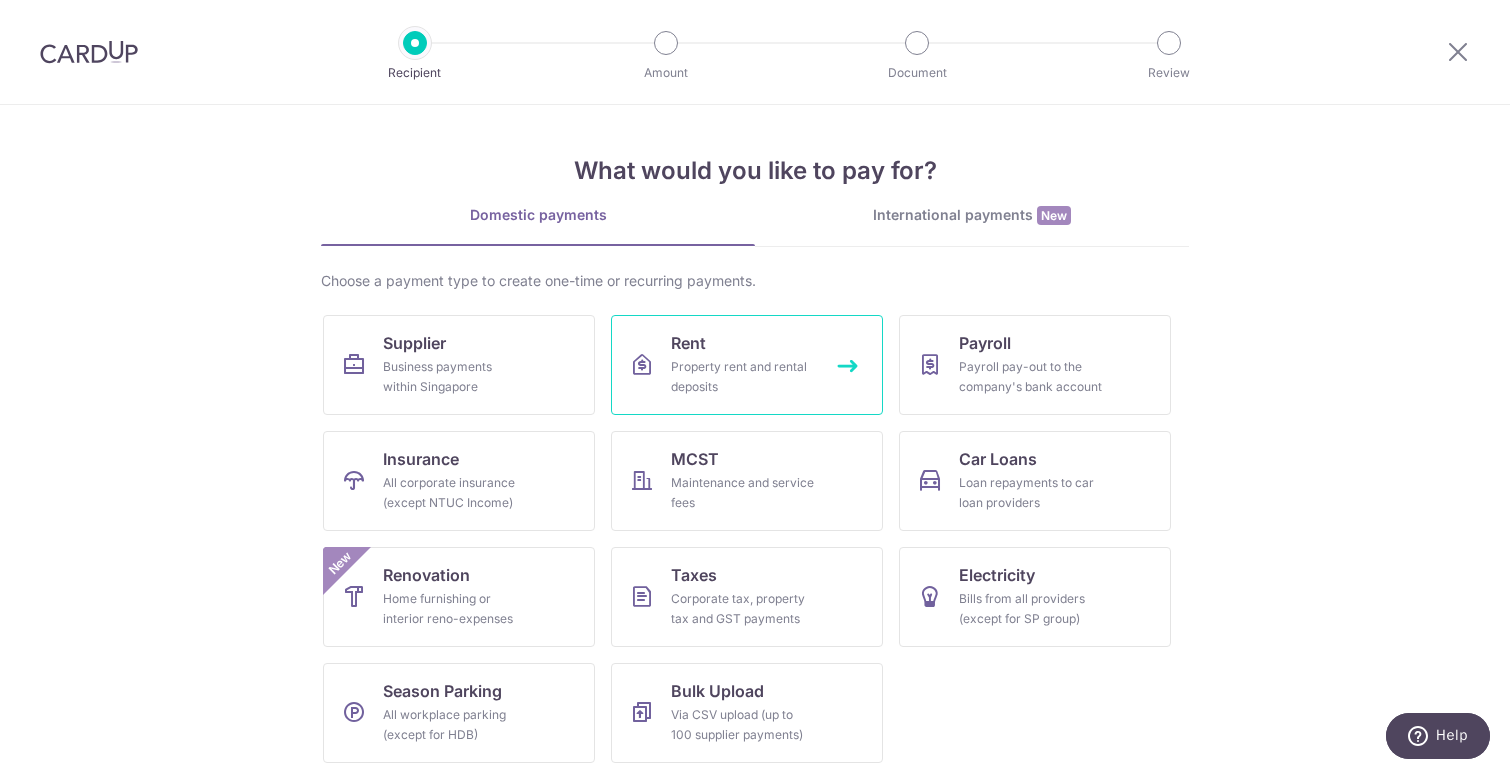 click on "Property rent and rental deposits" at bounding box center (743, 377) 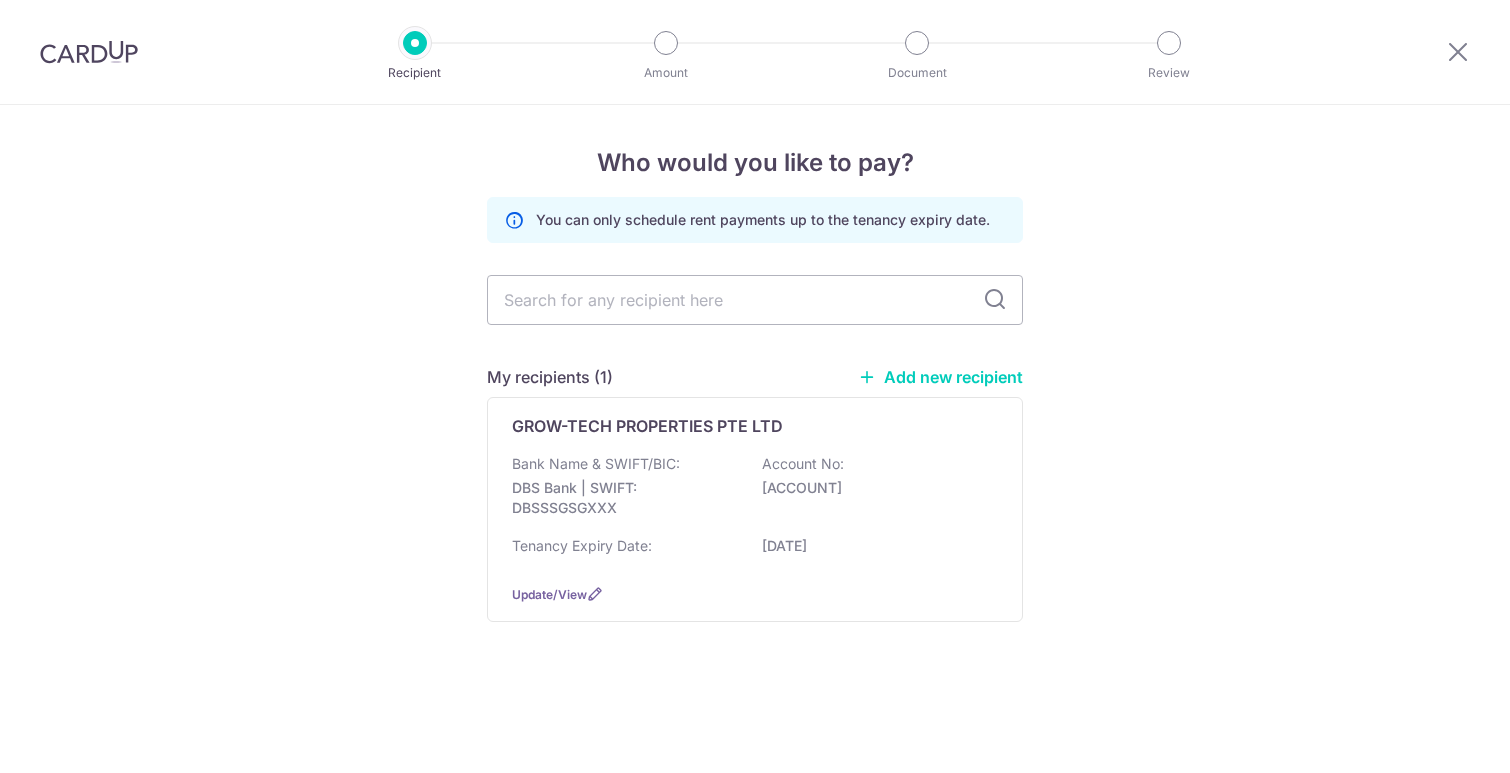 scroll, scrollTop: 0, scrollLeft: 0, axis: both 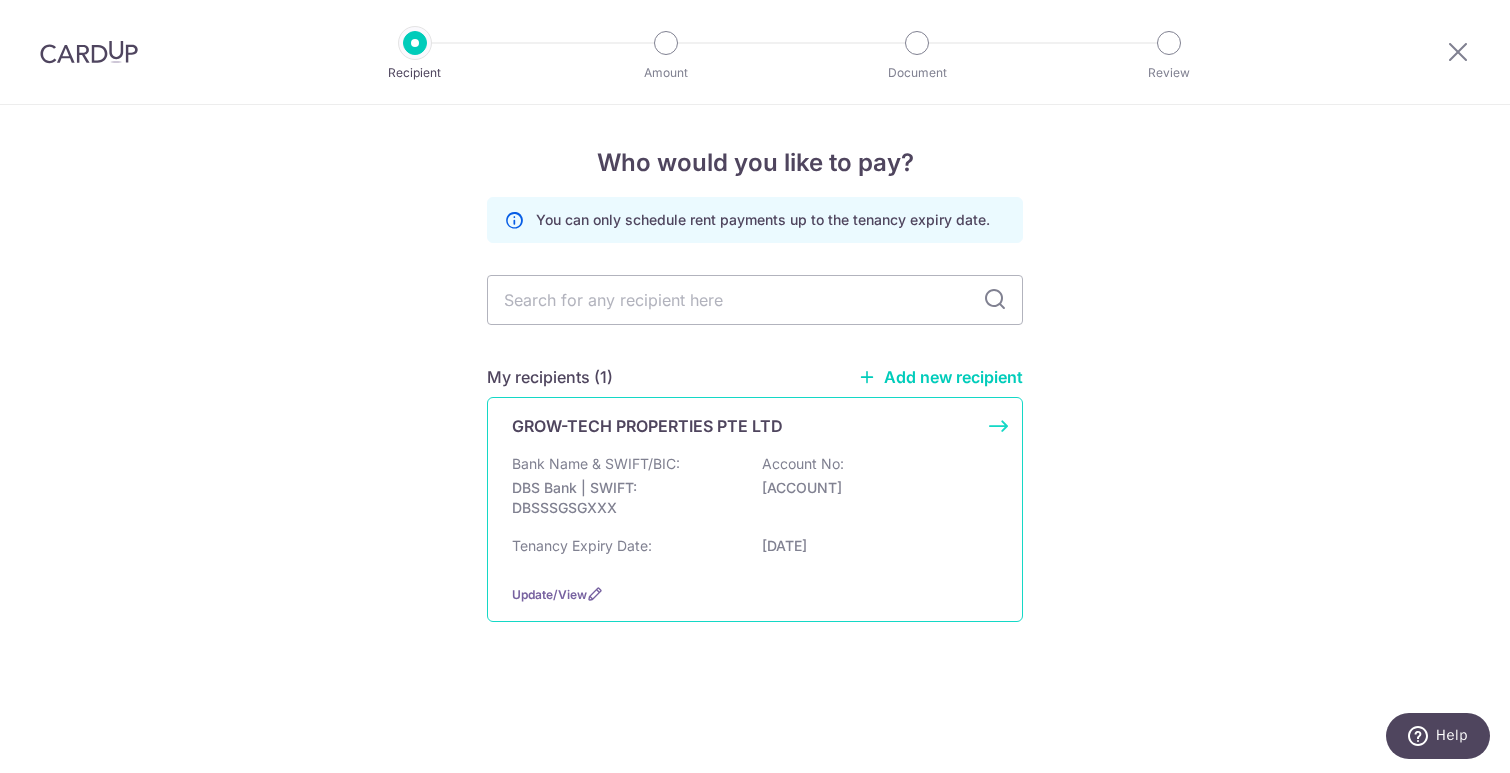 click on "Bank Name & SWIFT/BIC:
DBS Bank | SWIFT: DBSSSGSGXXX
Account No:
0039323603" at bounding box center (755, 491) 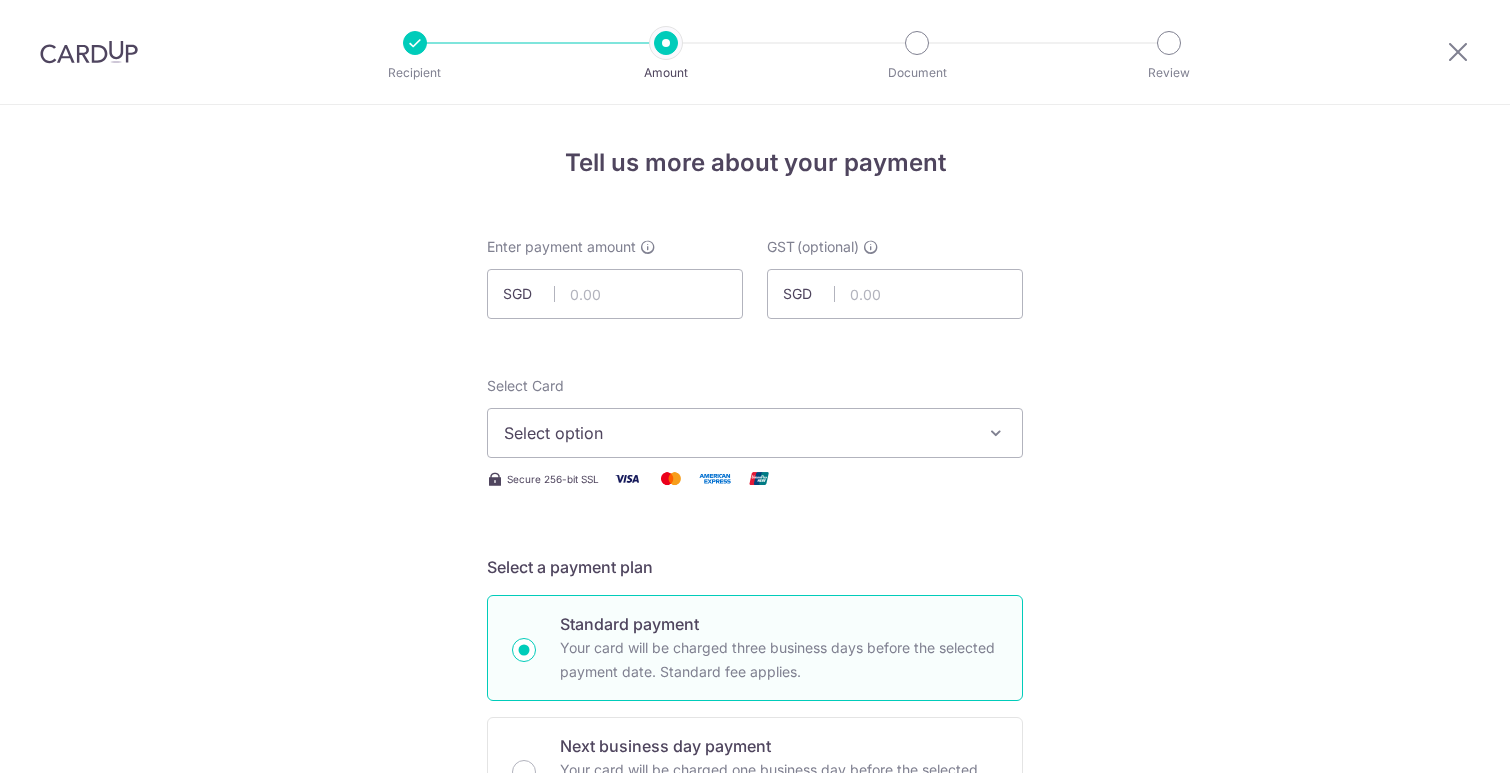 scroll, scrollTop: 0, scrollLeft: 0, axis: both 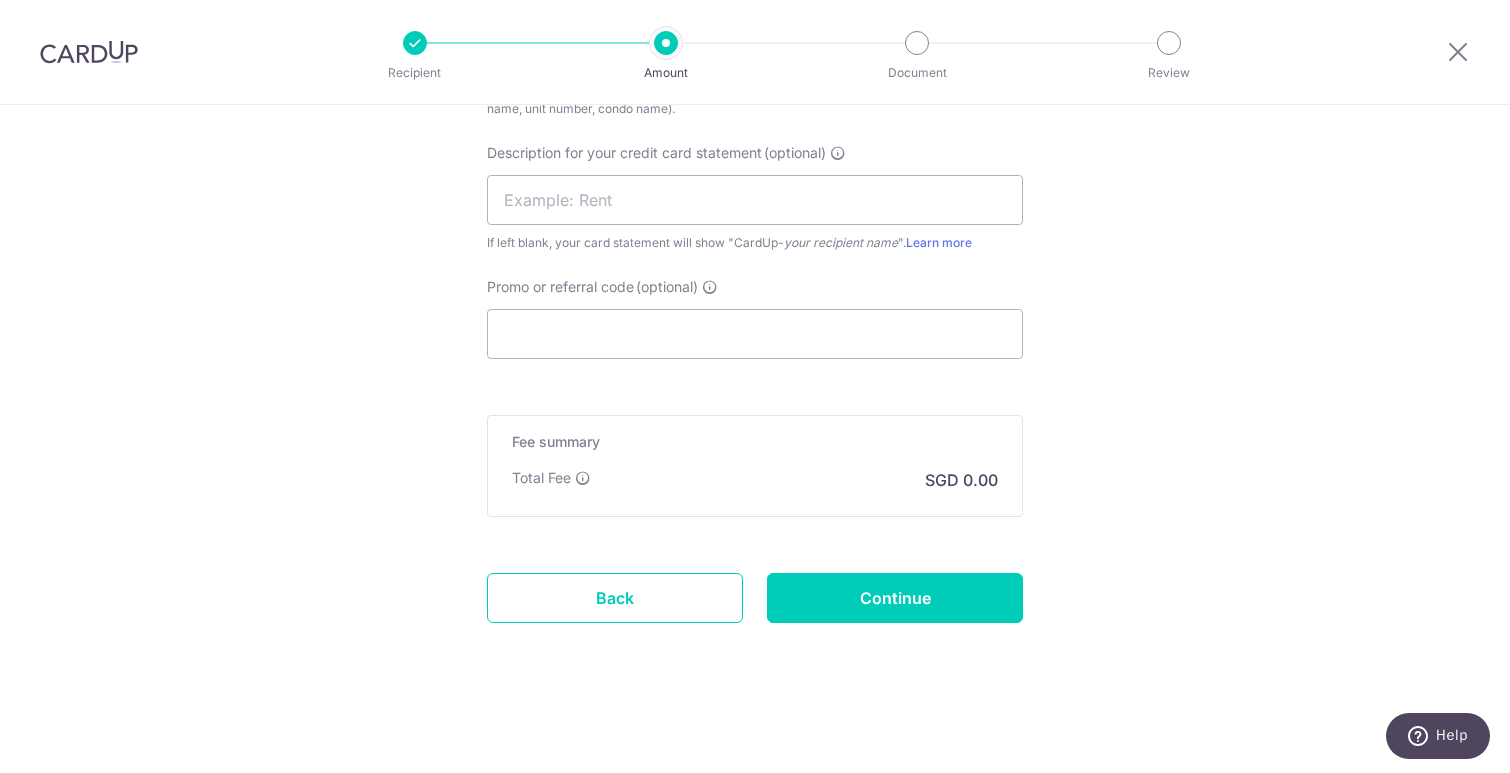 click at bounding box center [89, 52] 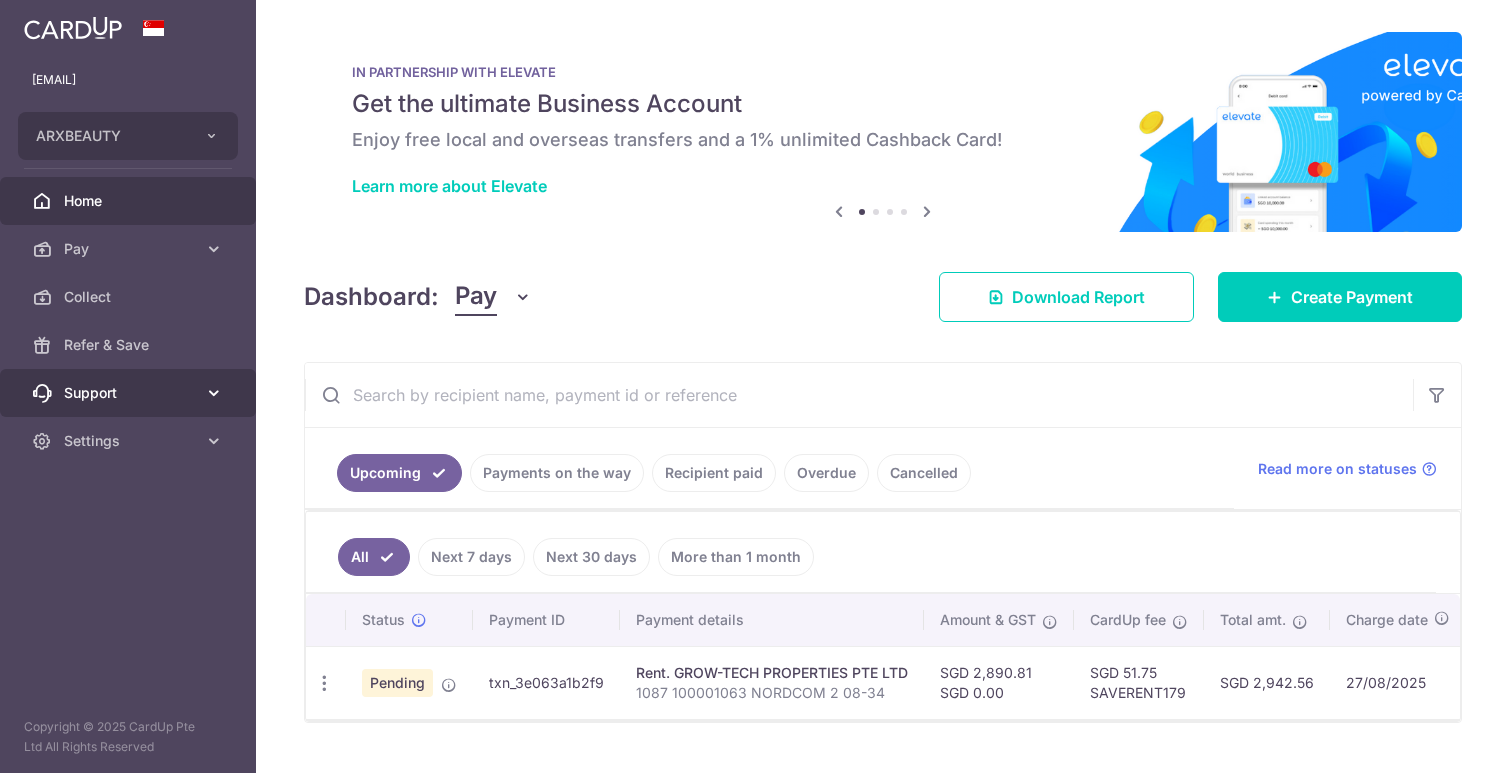 click on "Support" at bounding box center [130, 393] 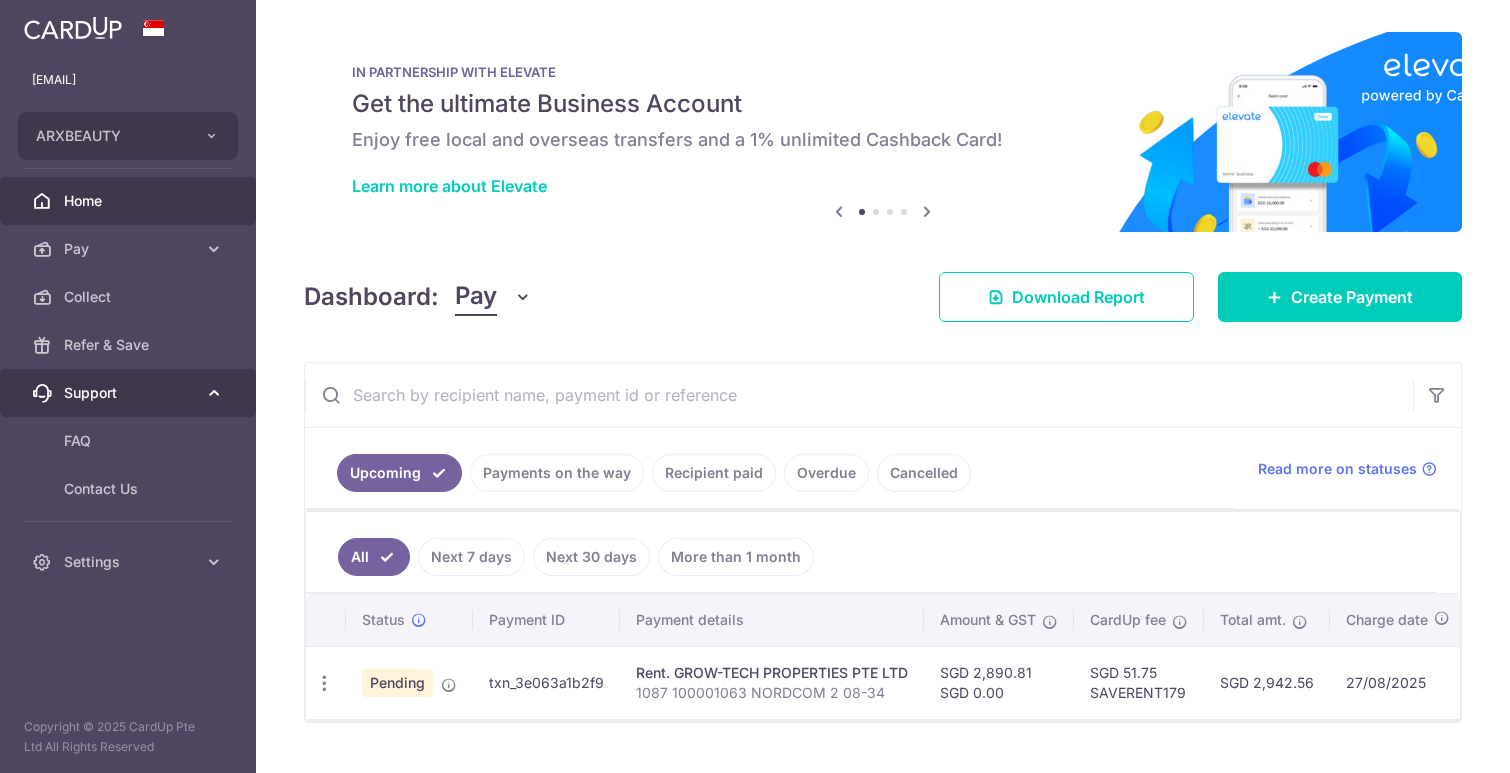 click on "Support" at bounding box center [130, 393] 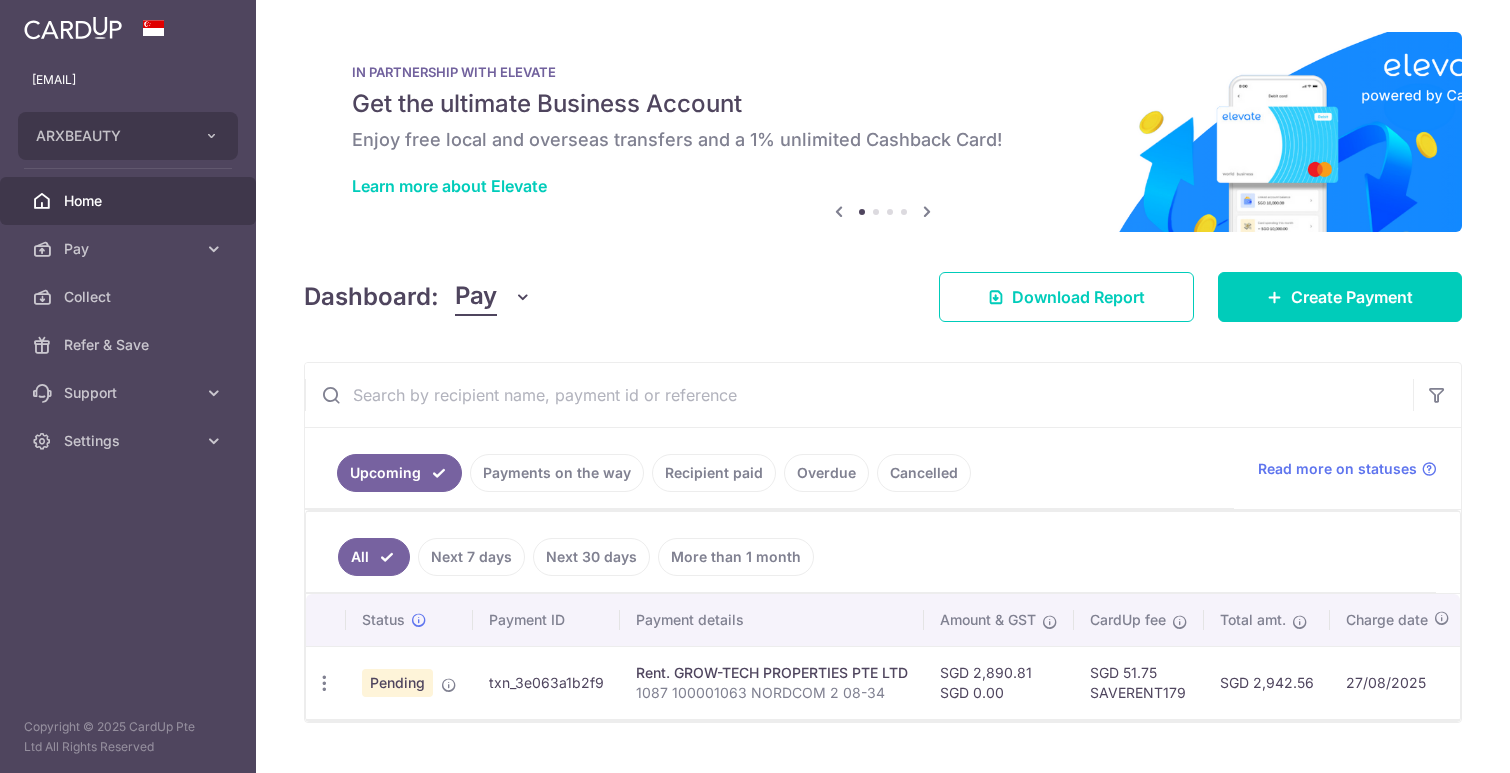 scroll, scrollTop: 30, scrollLeft: 0, axis: vertical 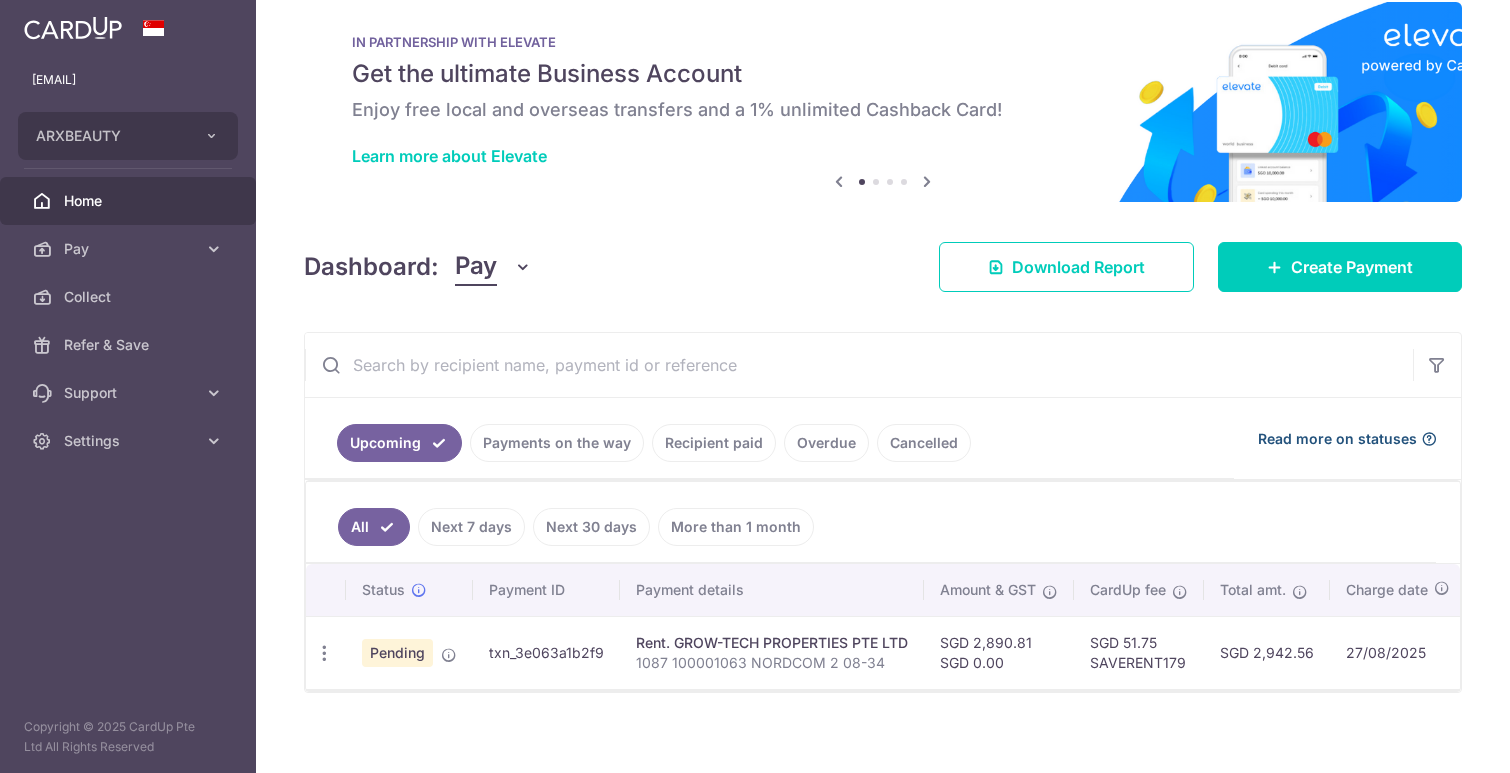 click on "Read more on statuses" at bounding box center [1337, 439] 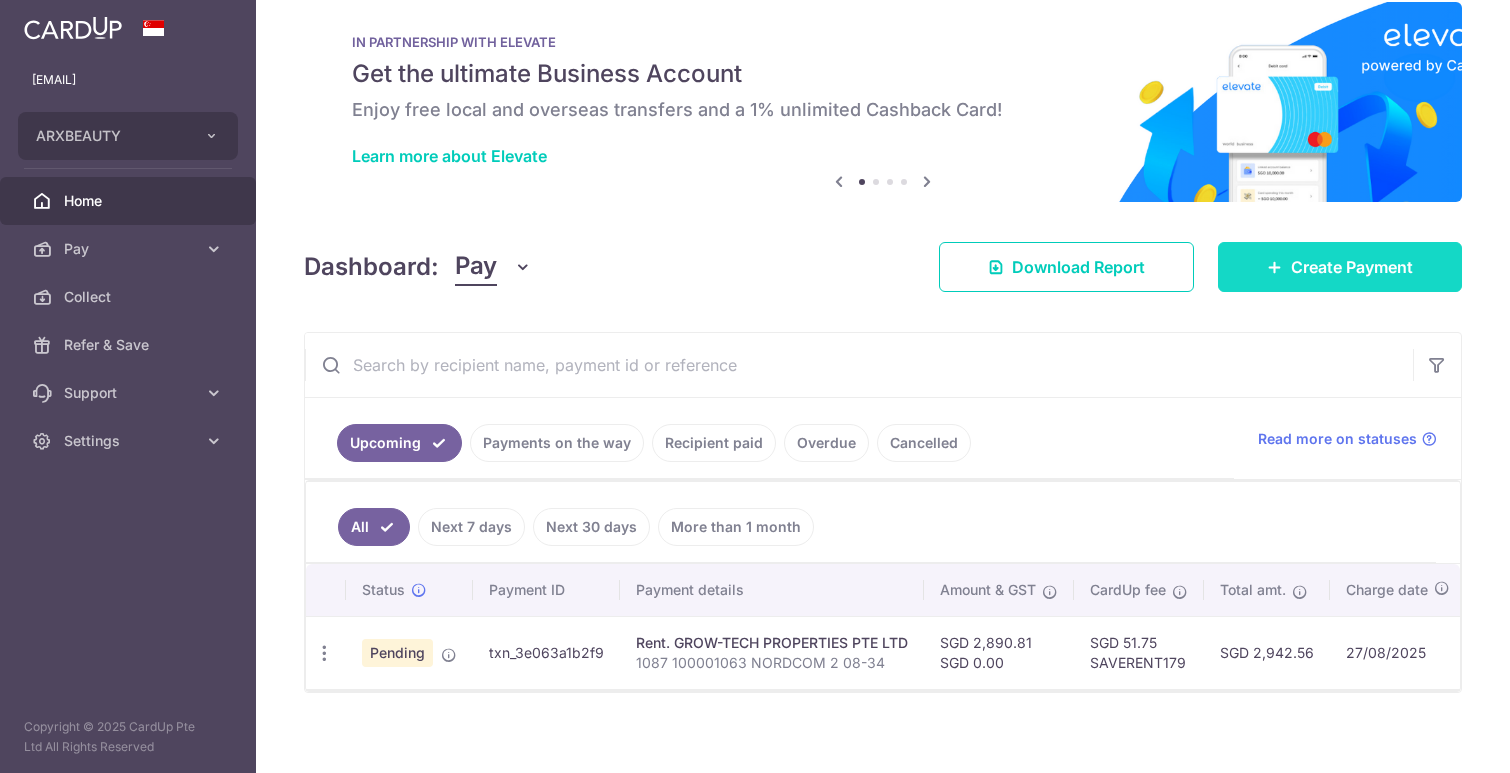 click on "Create Payment" at bounding box center [1352, 267] 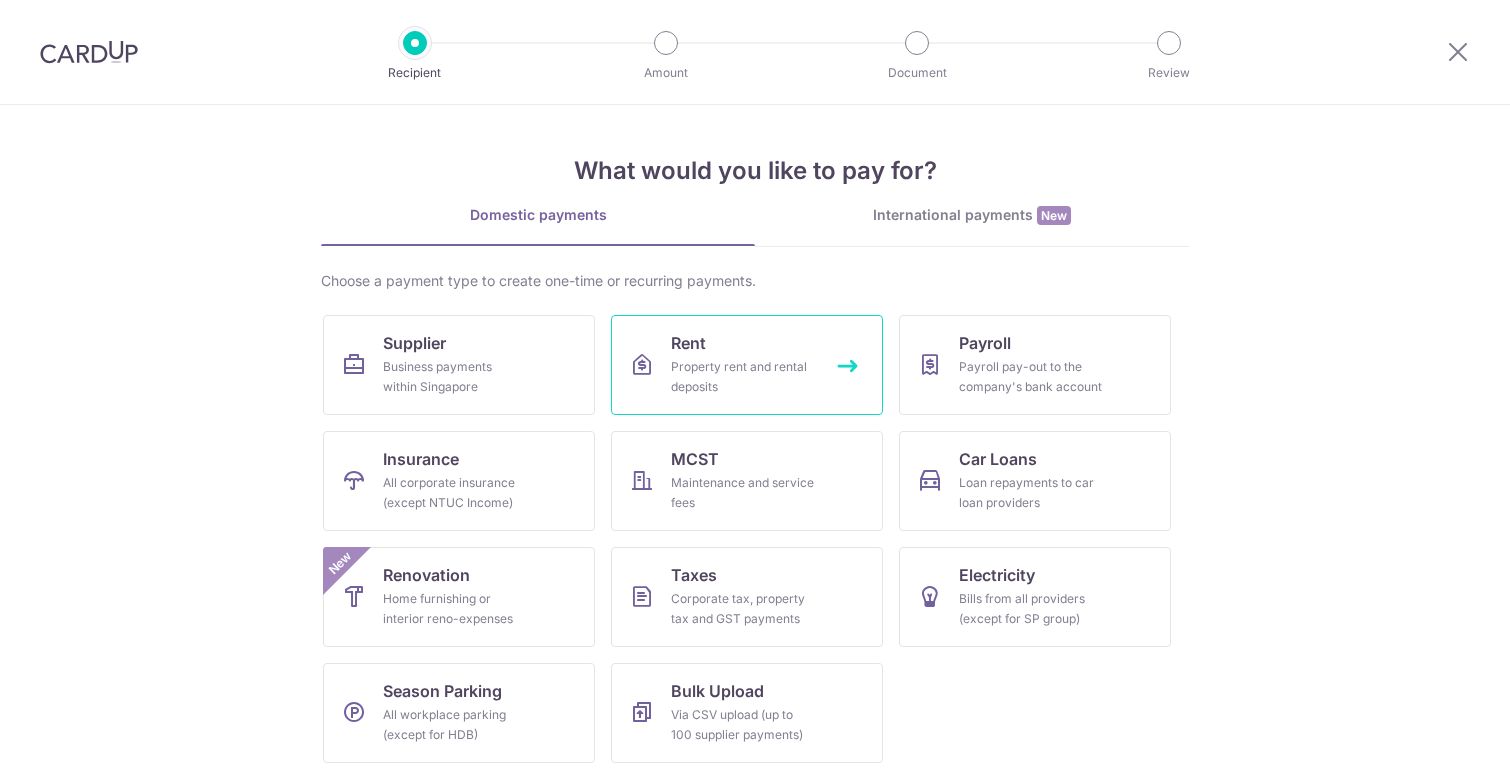 click on "Property rent and rental deposits" at bounding box center [743, 377] 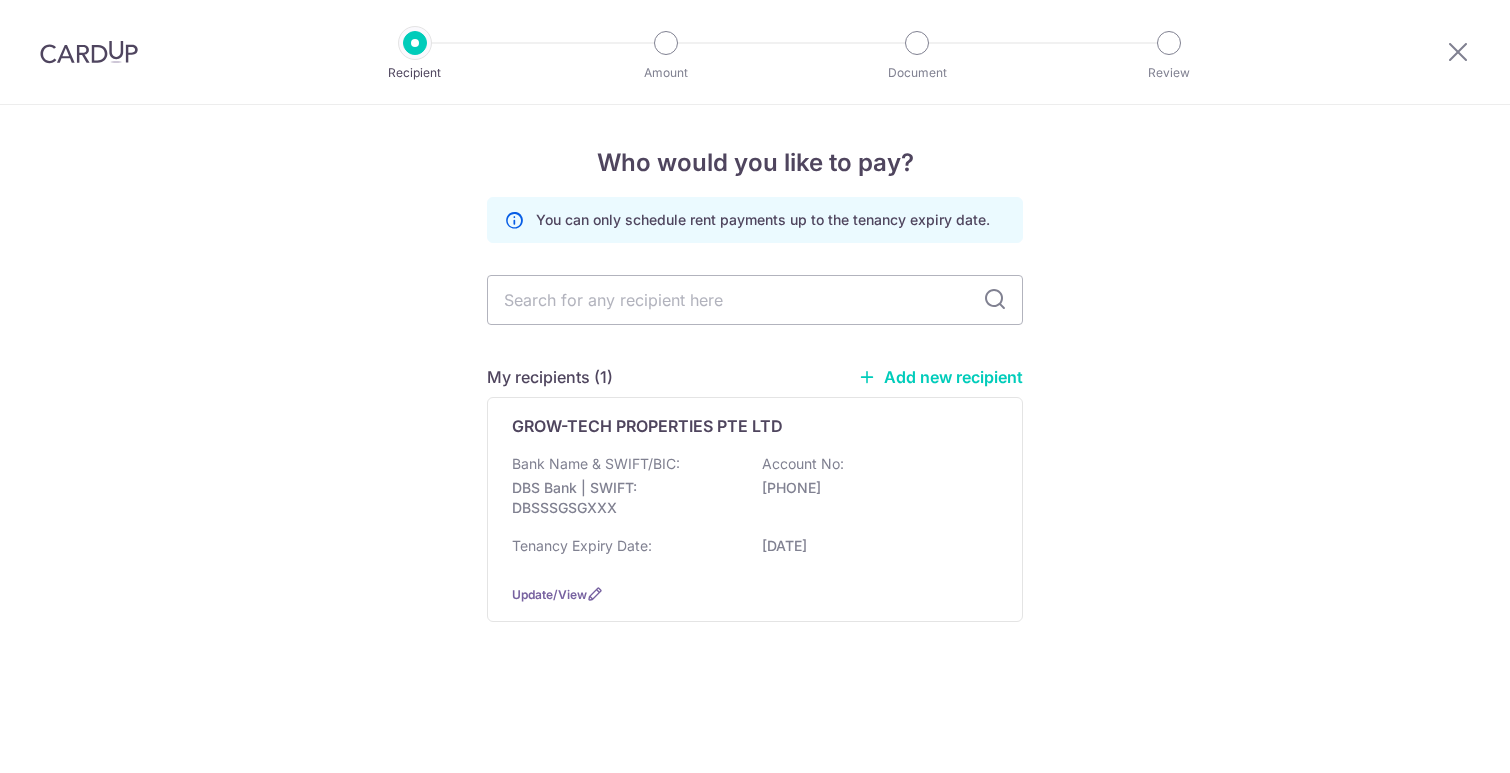 scroll, scrollTop: 0, scrollLeft: 0, axis: both 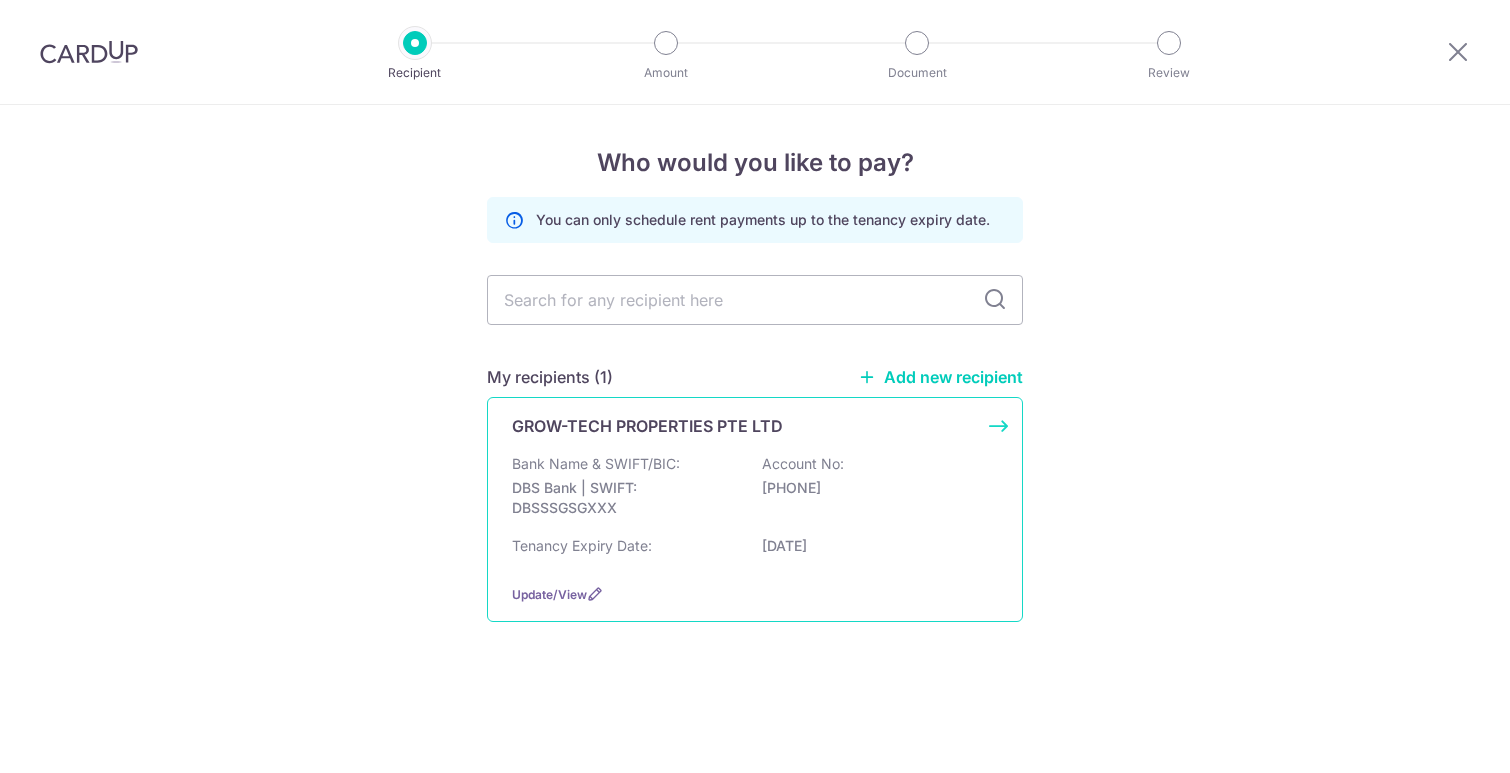 click on "DBS Bank | SWIFT: DBSSSGSGXXX" at bounding box center (624, 498) 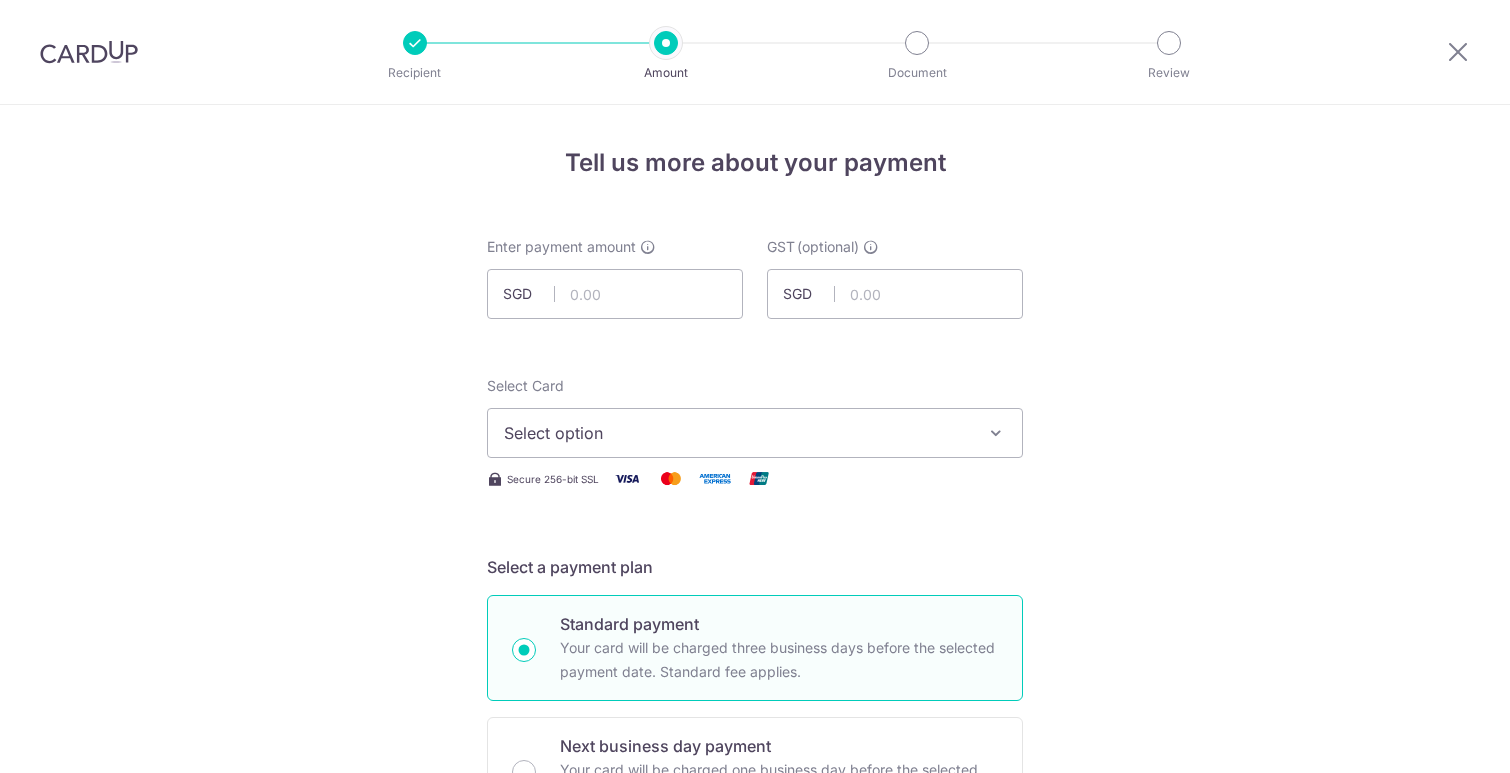 scroll, scrollTop: 0, scrollLeft: 0, axis: both 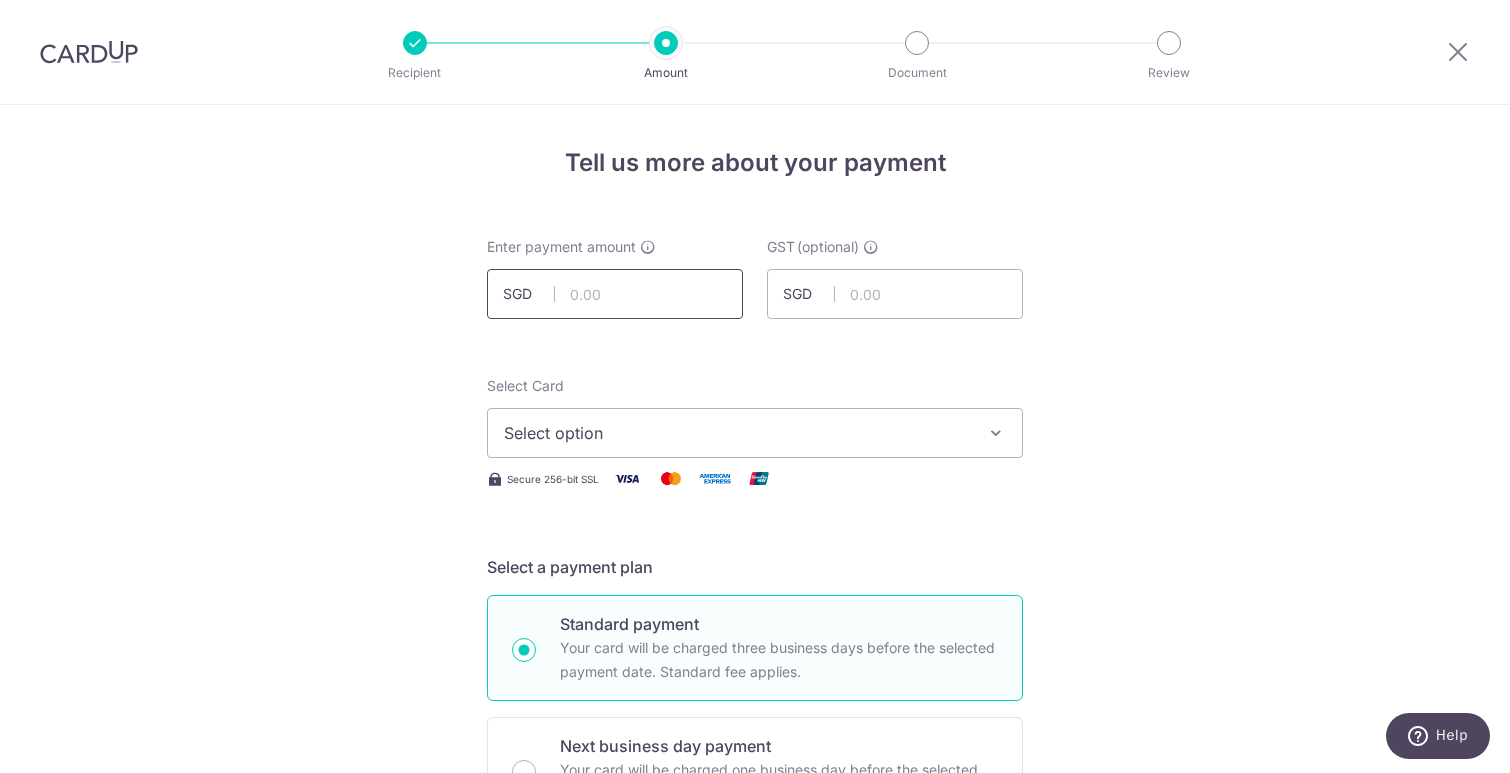 click at bounding box center (615, 294) 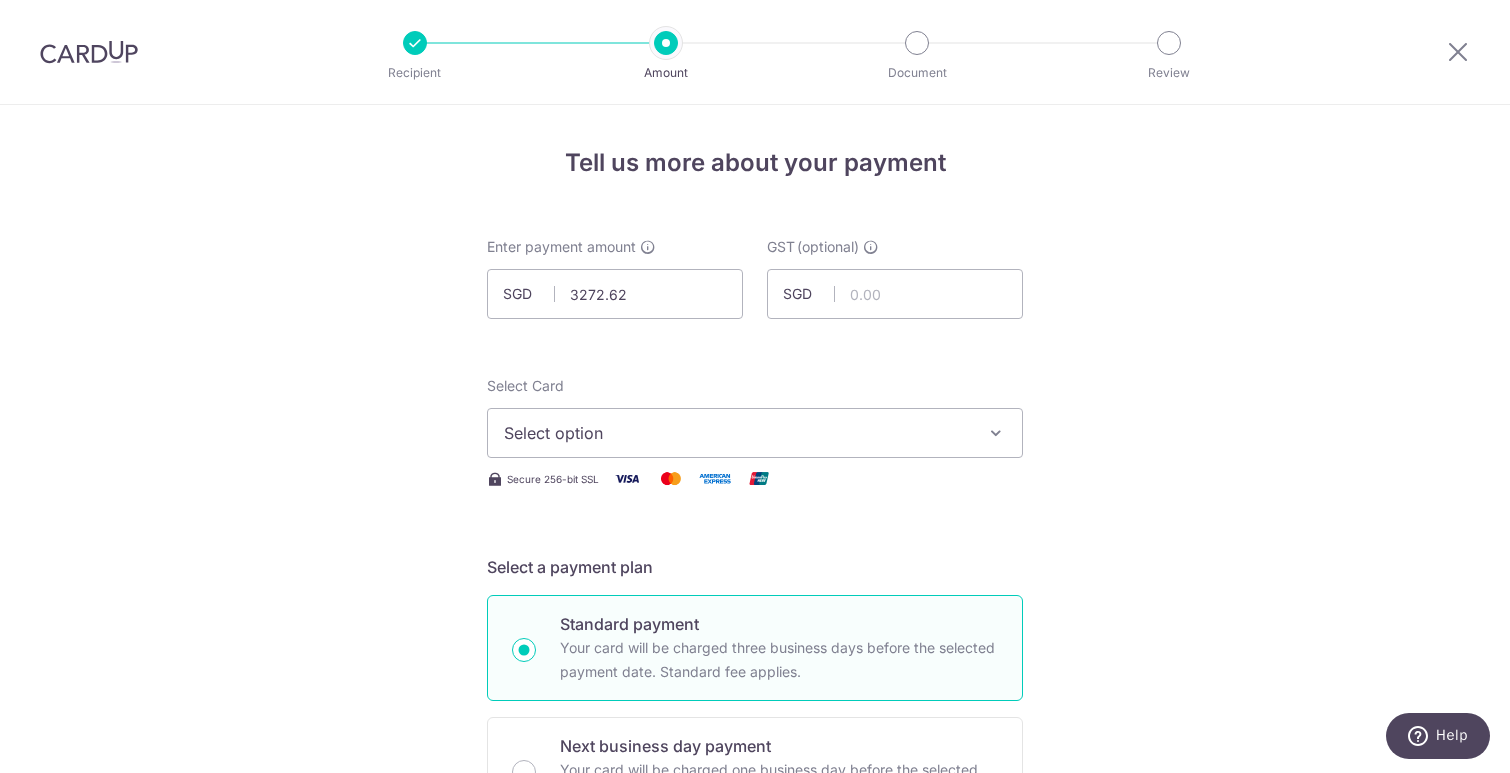 click on "Tell us more about your payment
3272.62
Select Card
Select option
Add credit card
Your Cards
**** [CARD_LAST_FOUR]
Secure 256-bit SSL" at bounding box center (755, 1076) 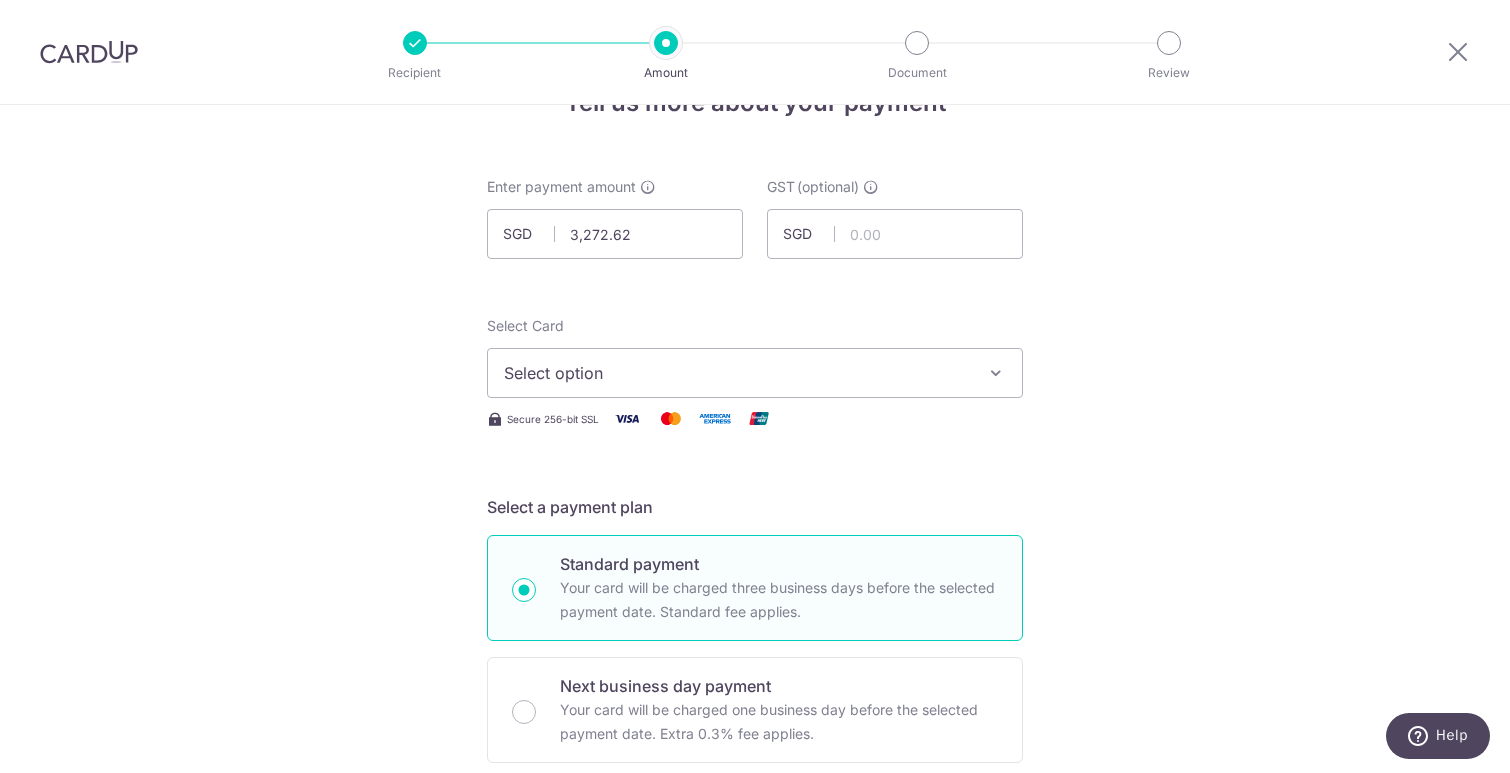 scroll, scrollTop: 84, scrollLeft: 0, axis: vertical 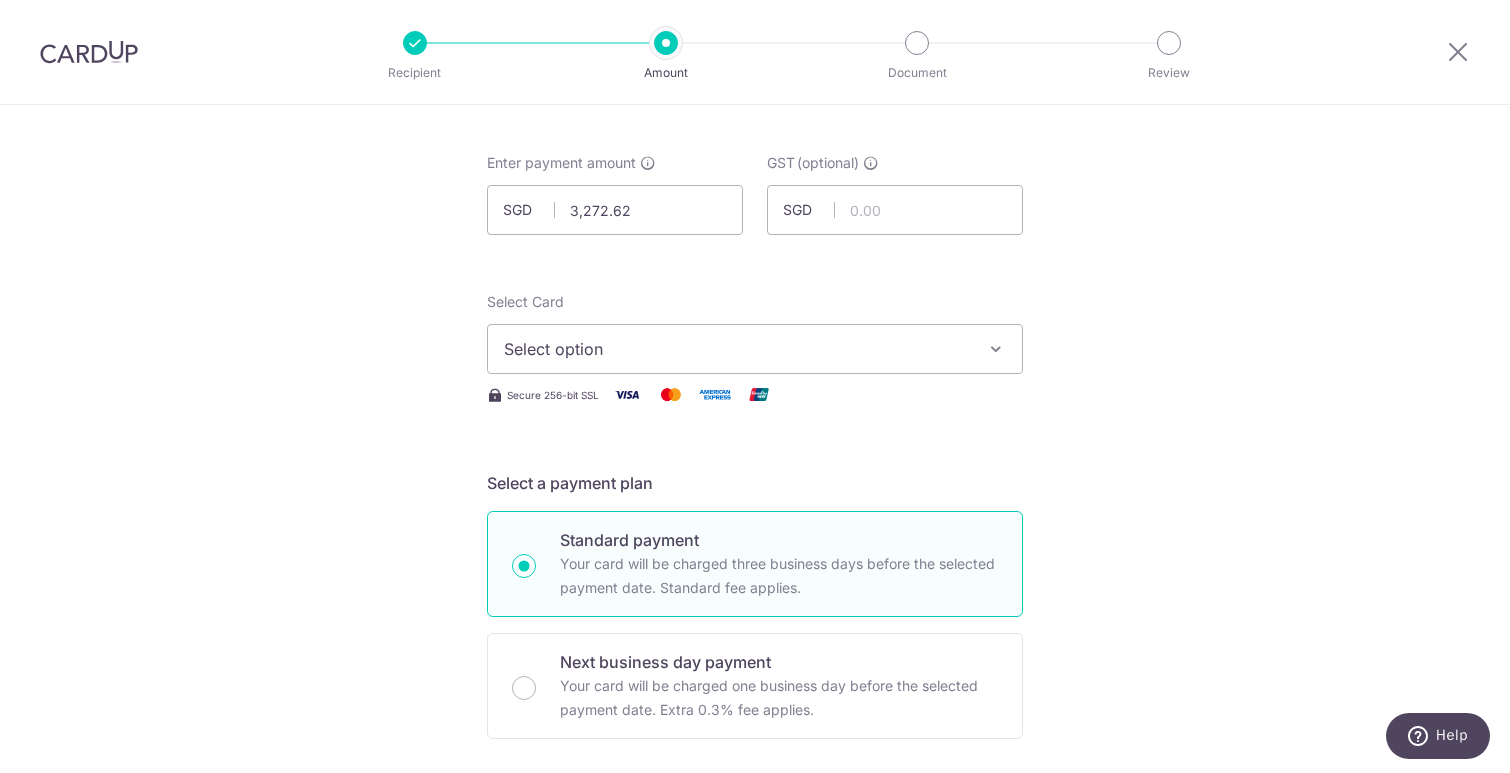 click on "Select option" at bounding box center (755, 349) 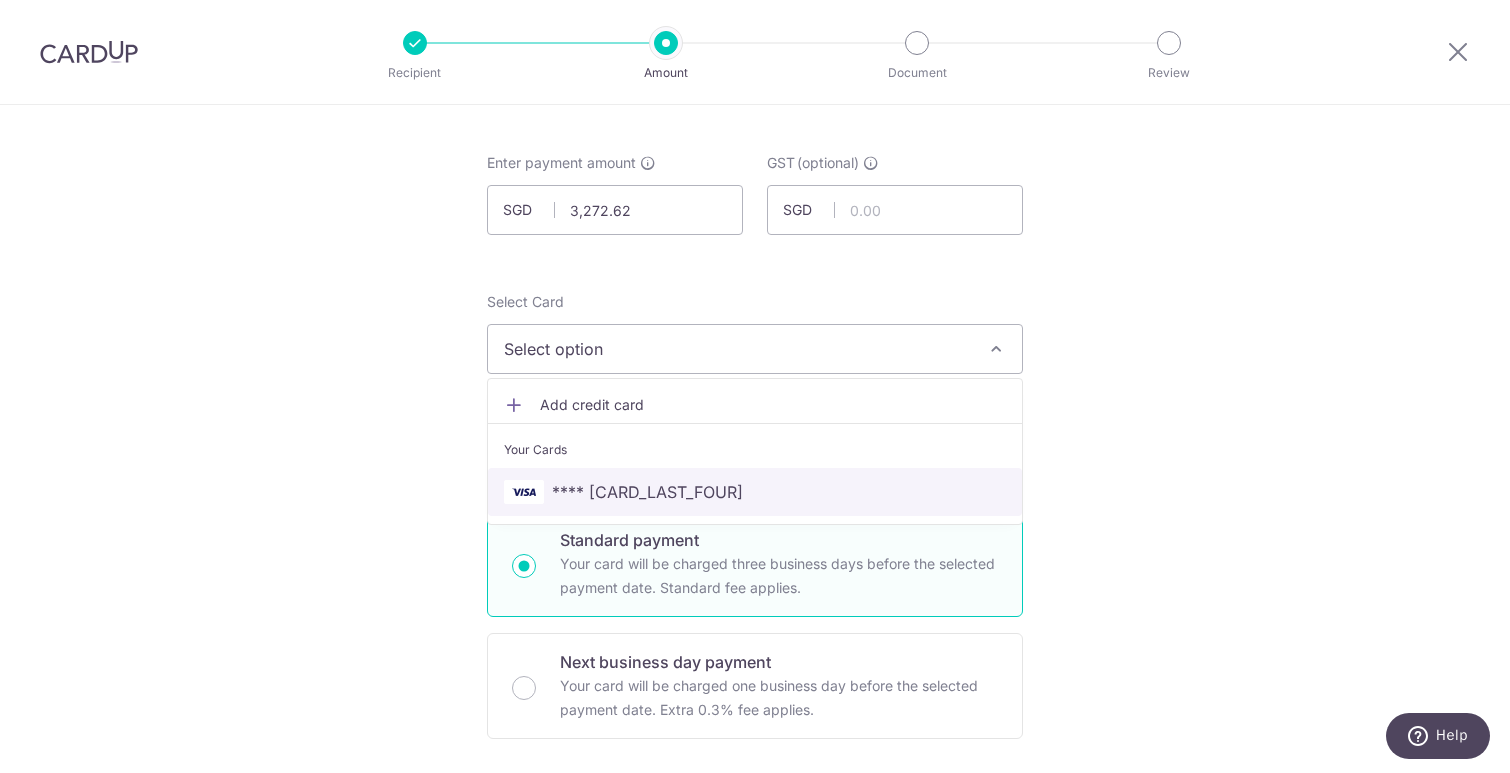 click on "**** [CARD_LAST_FOUR]" at bounding box center (755, 492) 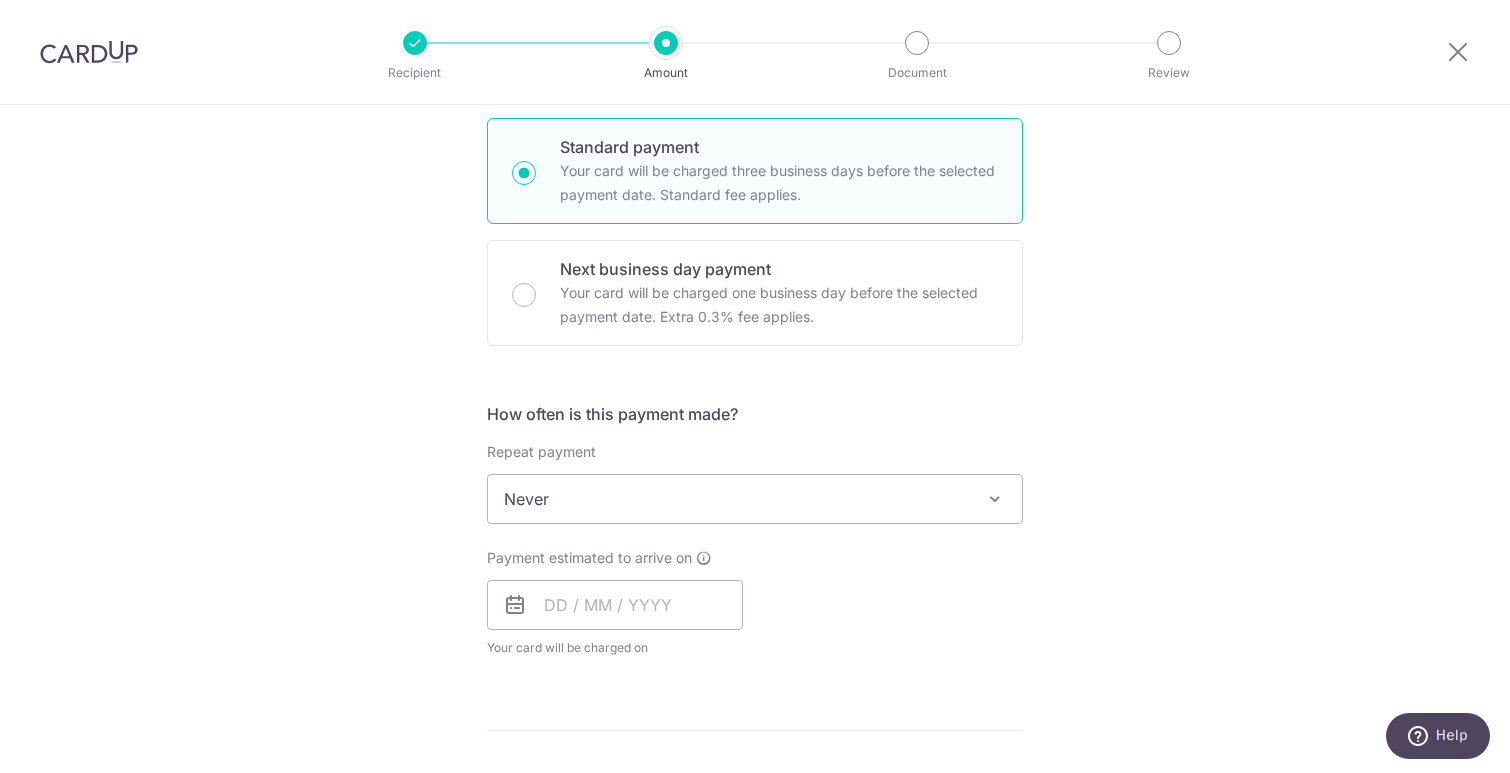 scroll, scrollTop: 500, scrollLeft: 0, axis: vertical 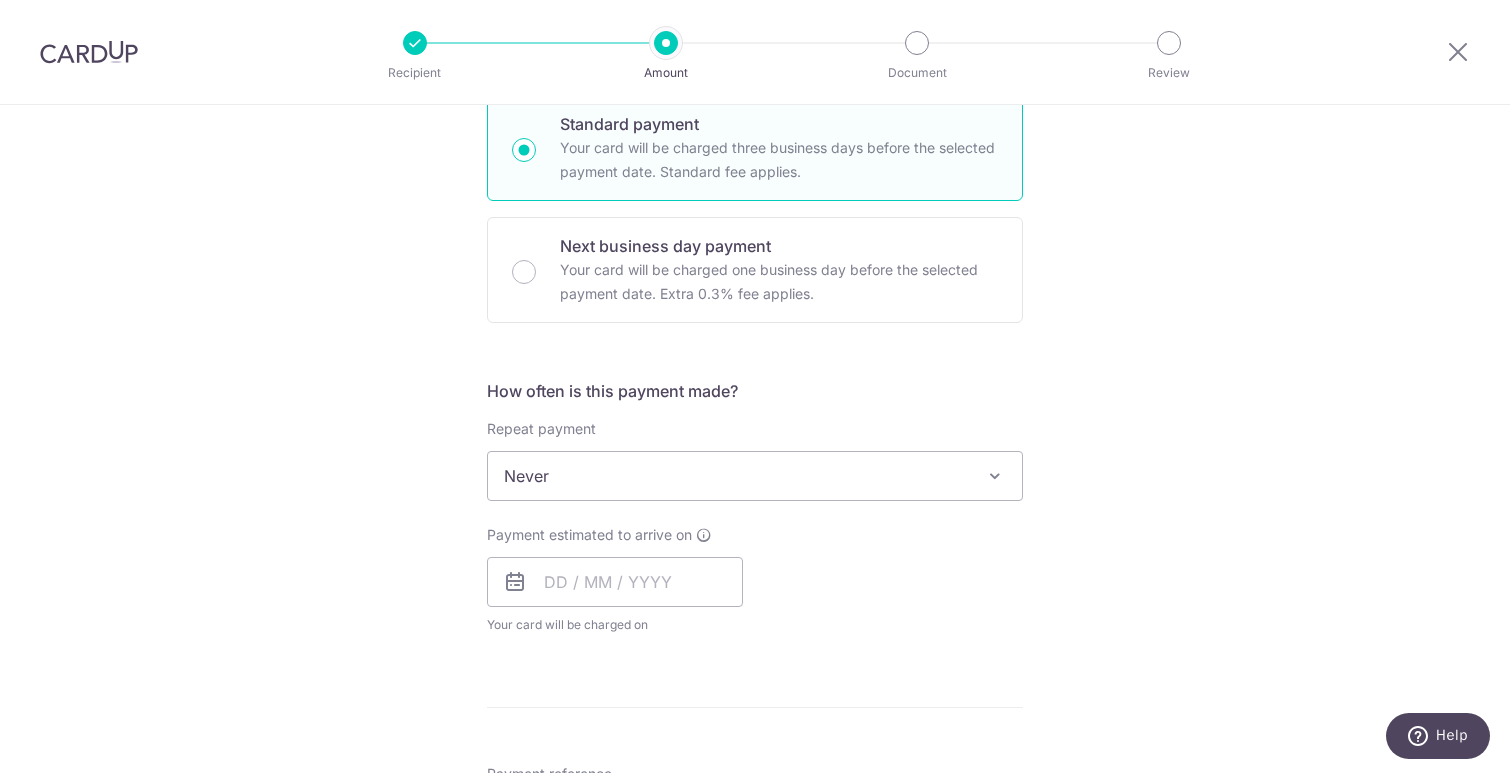 click on "Never" at bounding box center [755, 476] 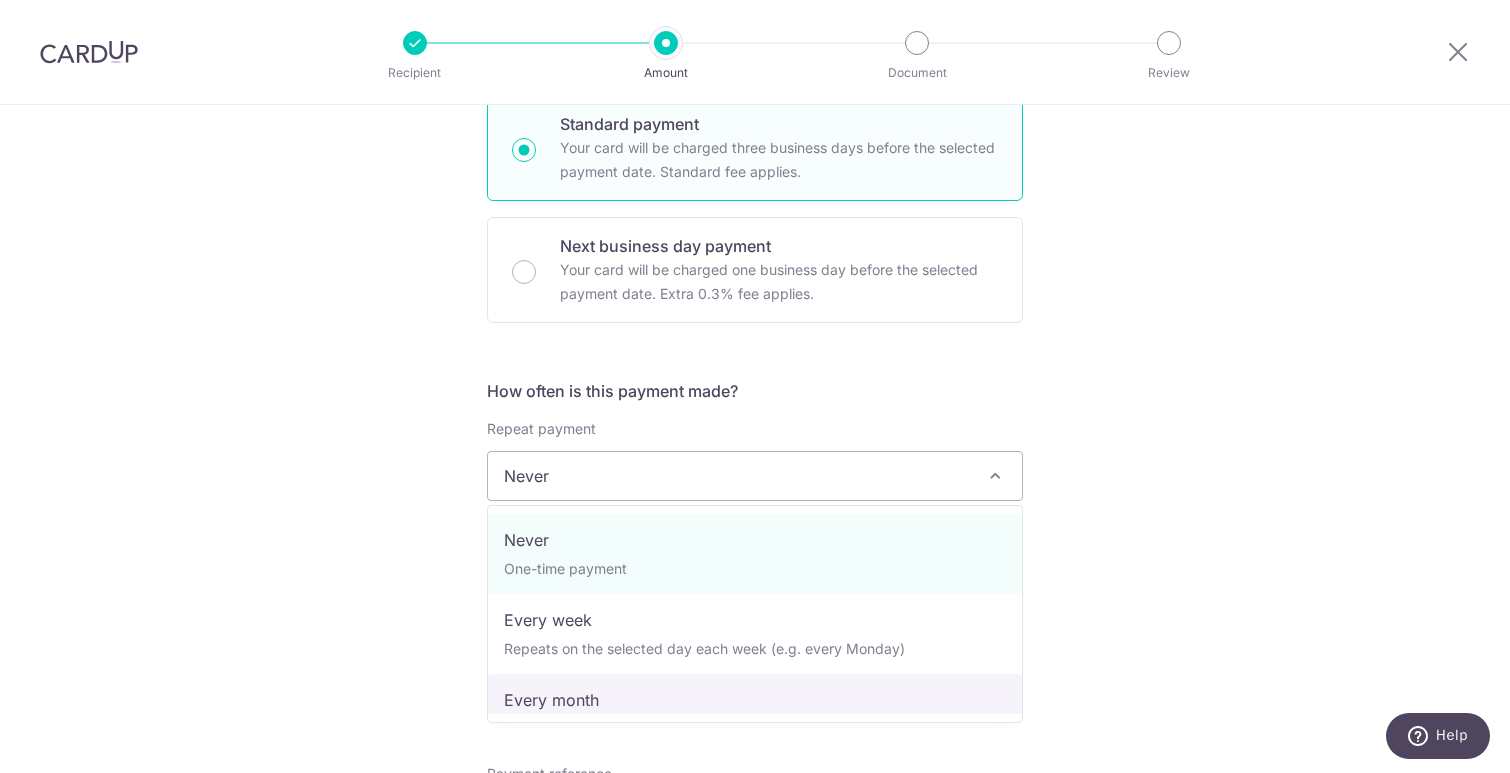 select on "3" 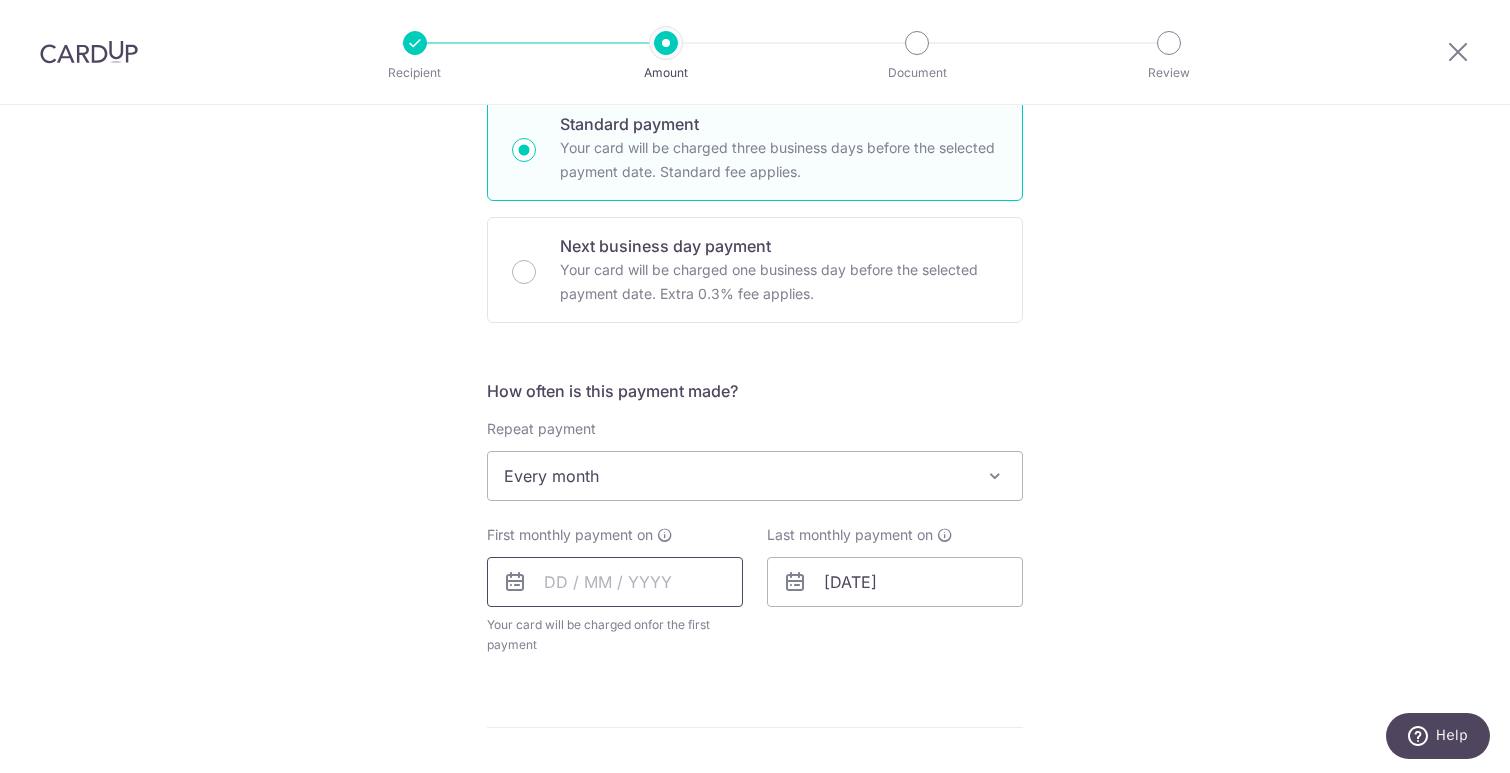 click at bounding box center (615, 582) 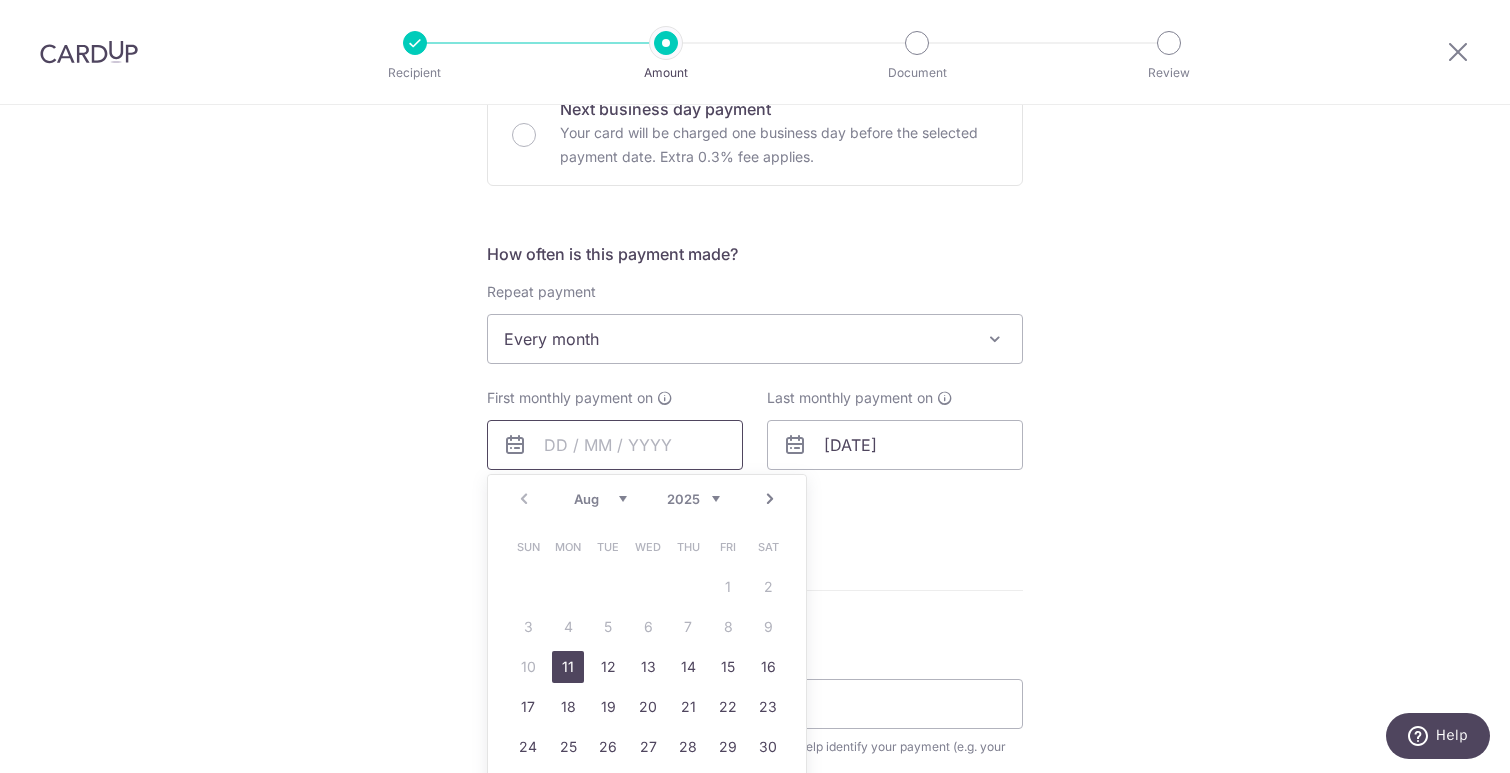 scroll, scrollTop: 646, scrollLeft: 0, axis: vertical 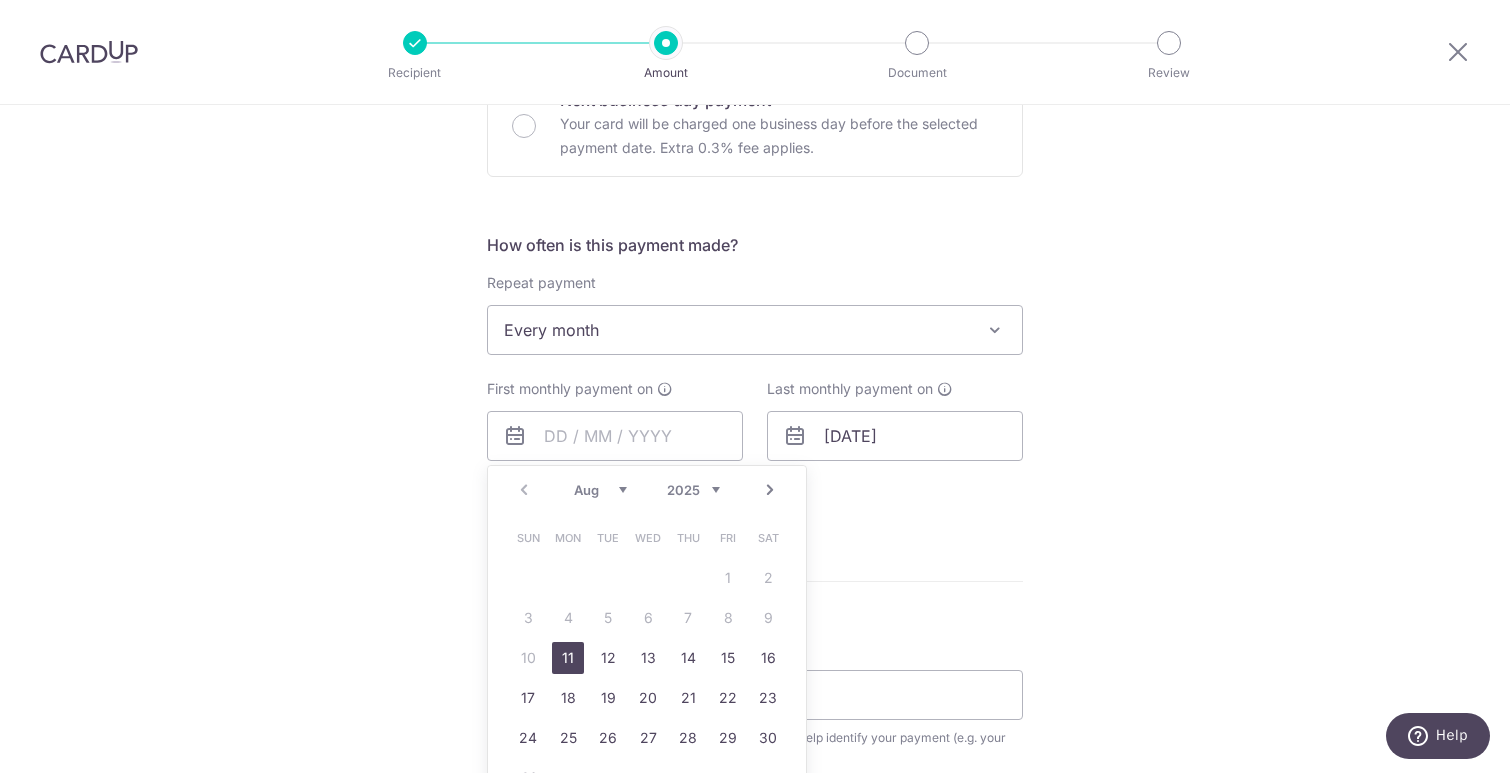 click on "Next" at bounding box center [770, 490] 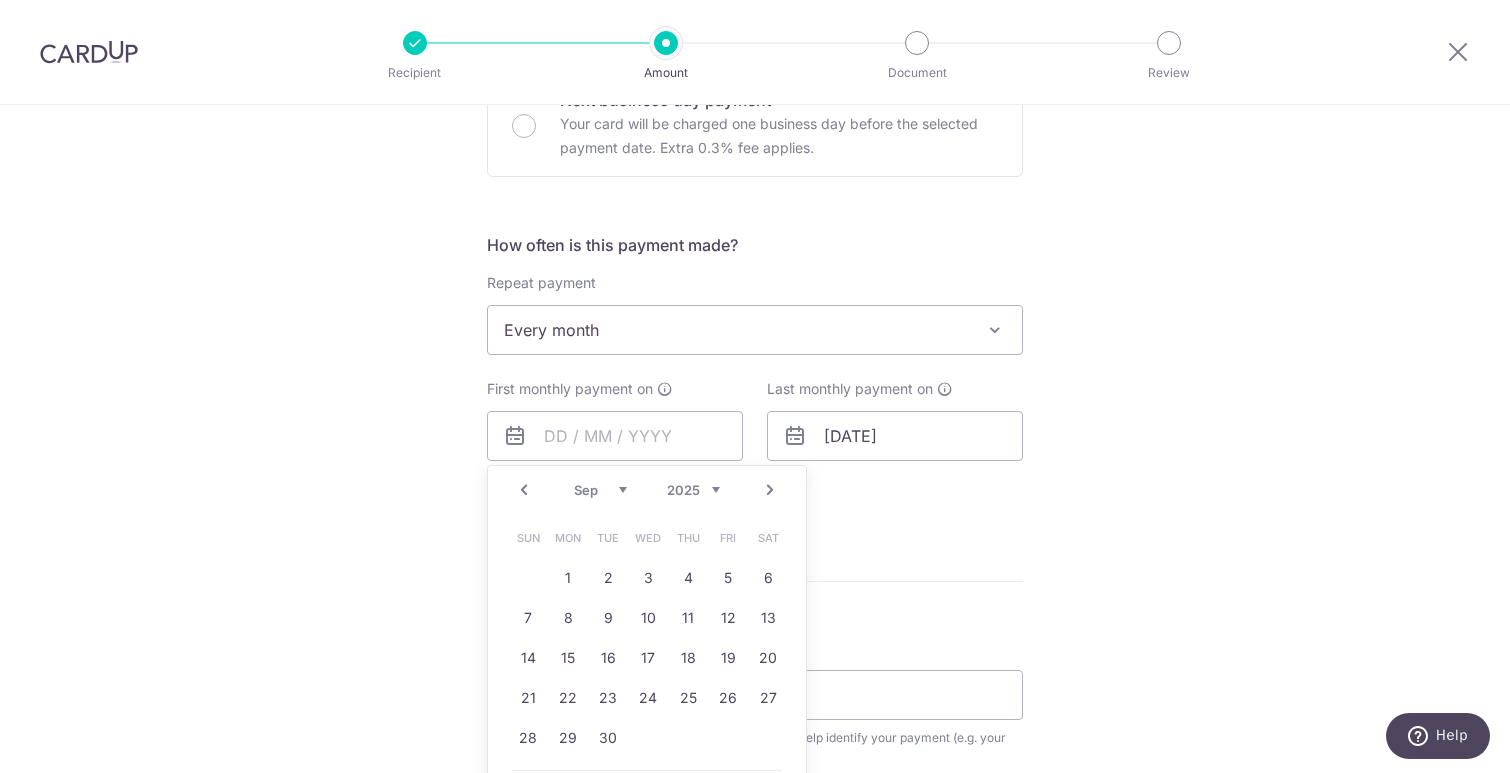 click on "Next" at bounding box center [770, 490] 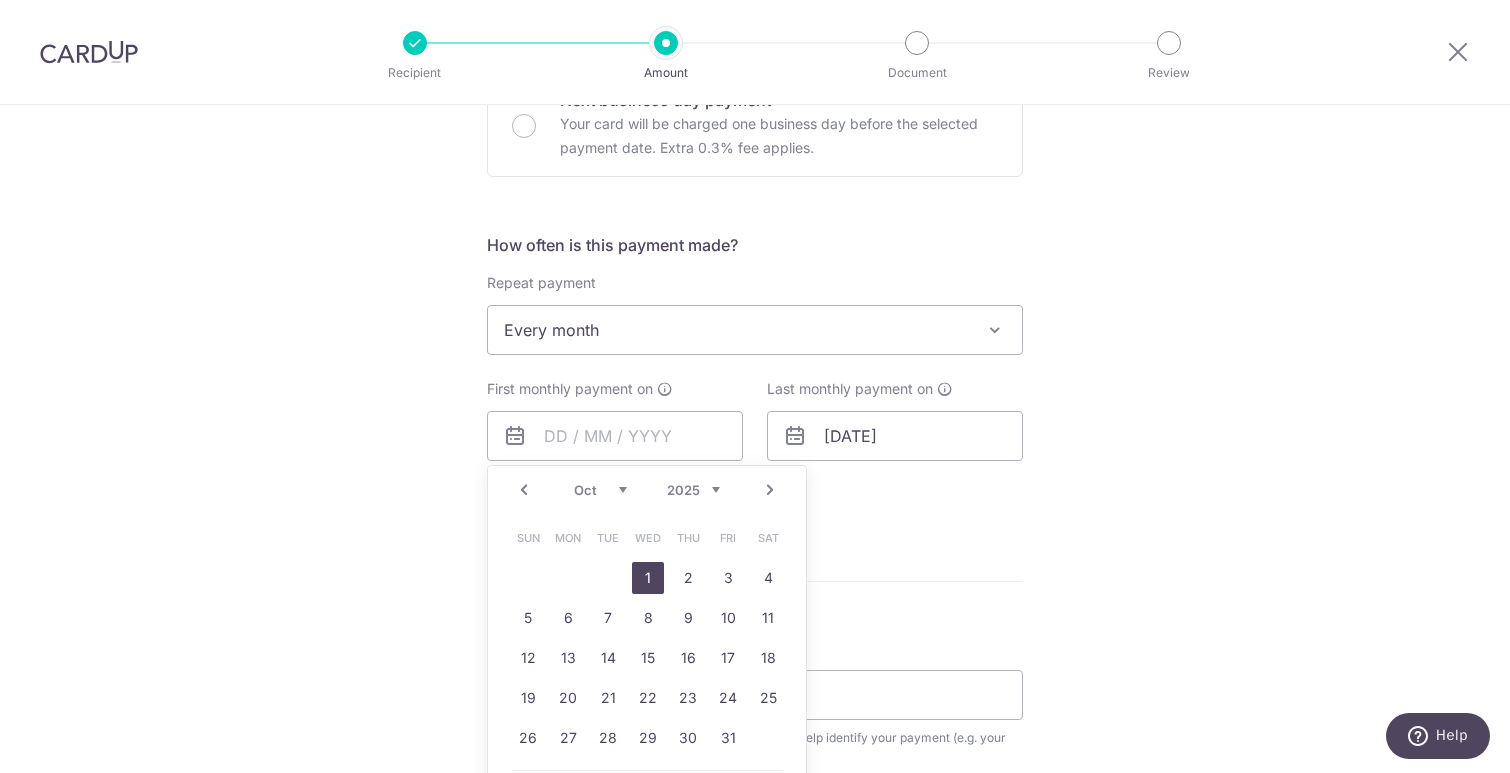 click on "1" at bounding box center [648, 578] 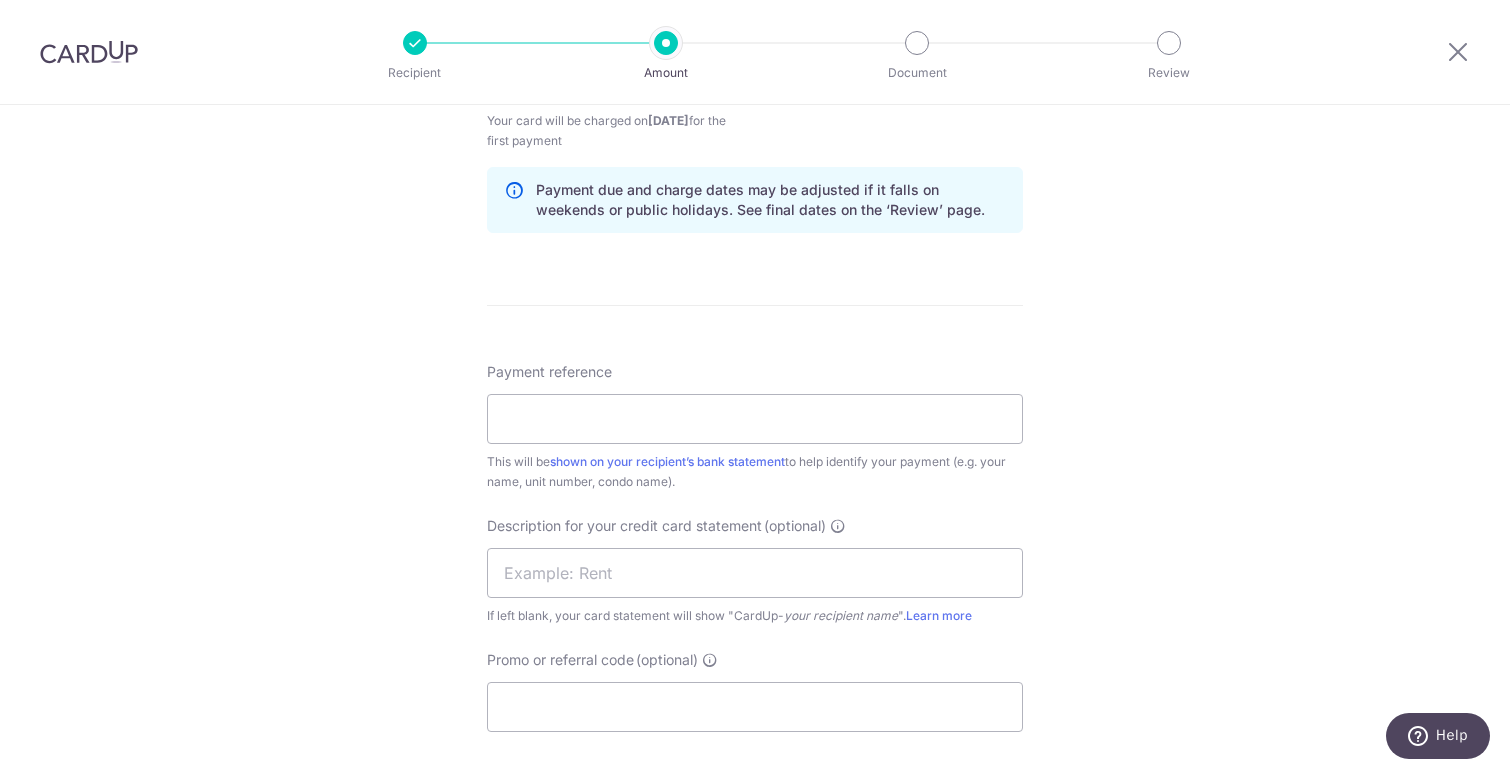 scroll, scrollTop: 1006, scrollLeft: 0, axis: vertical 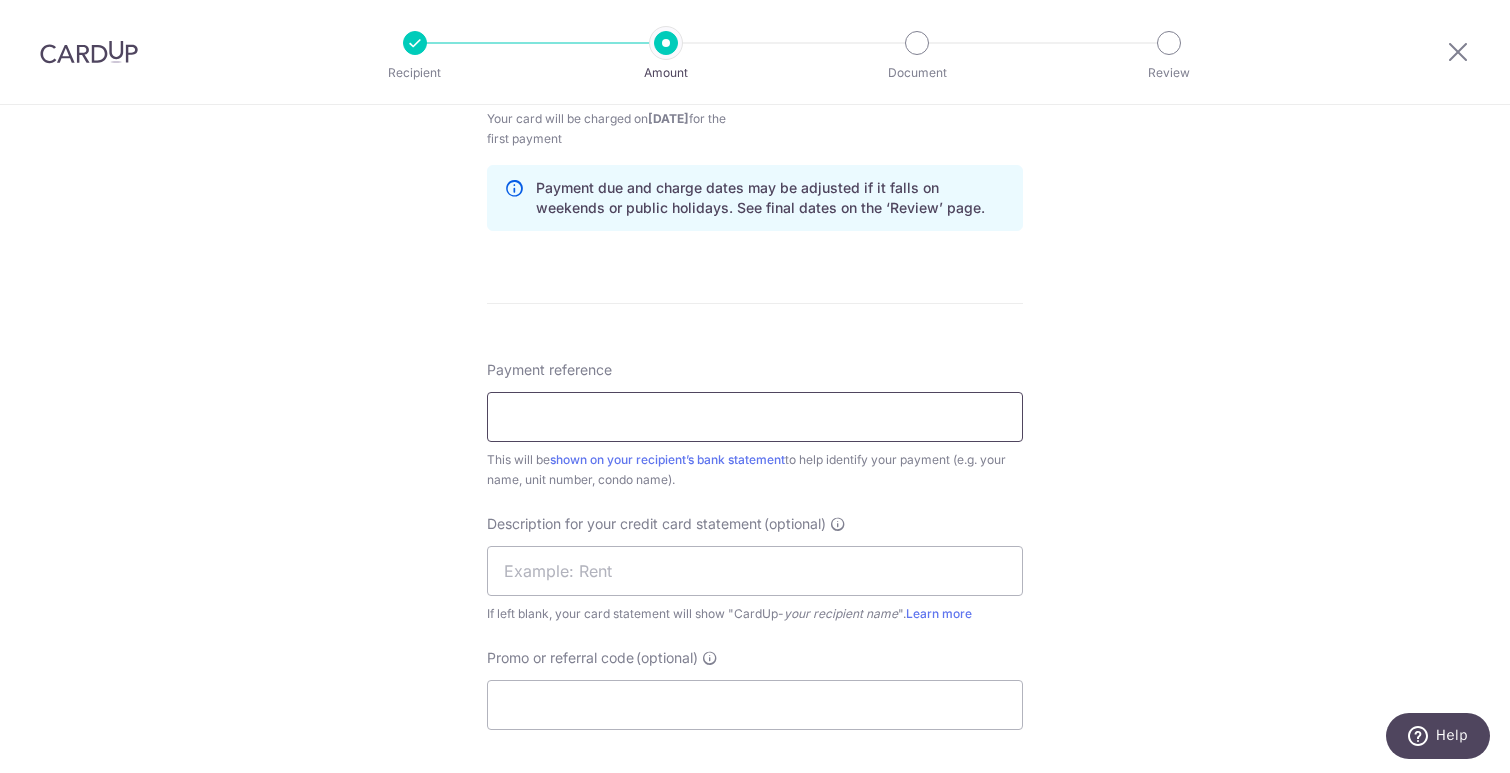 click on "Payment reference" at bounding box center [755, 417] 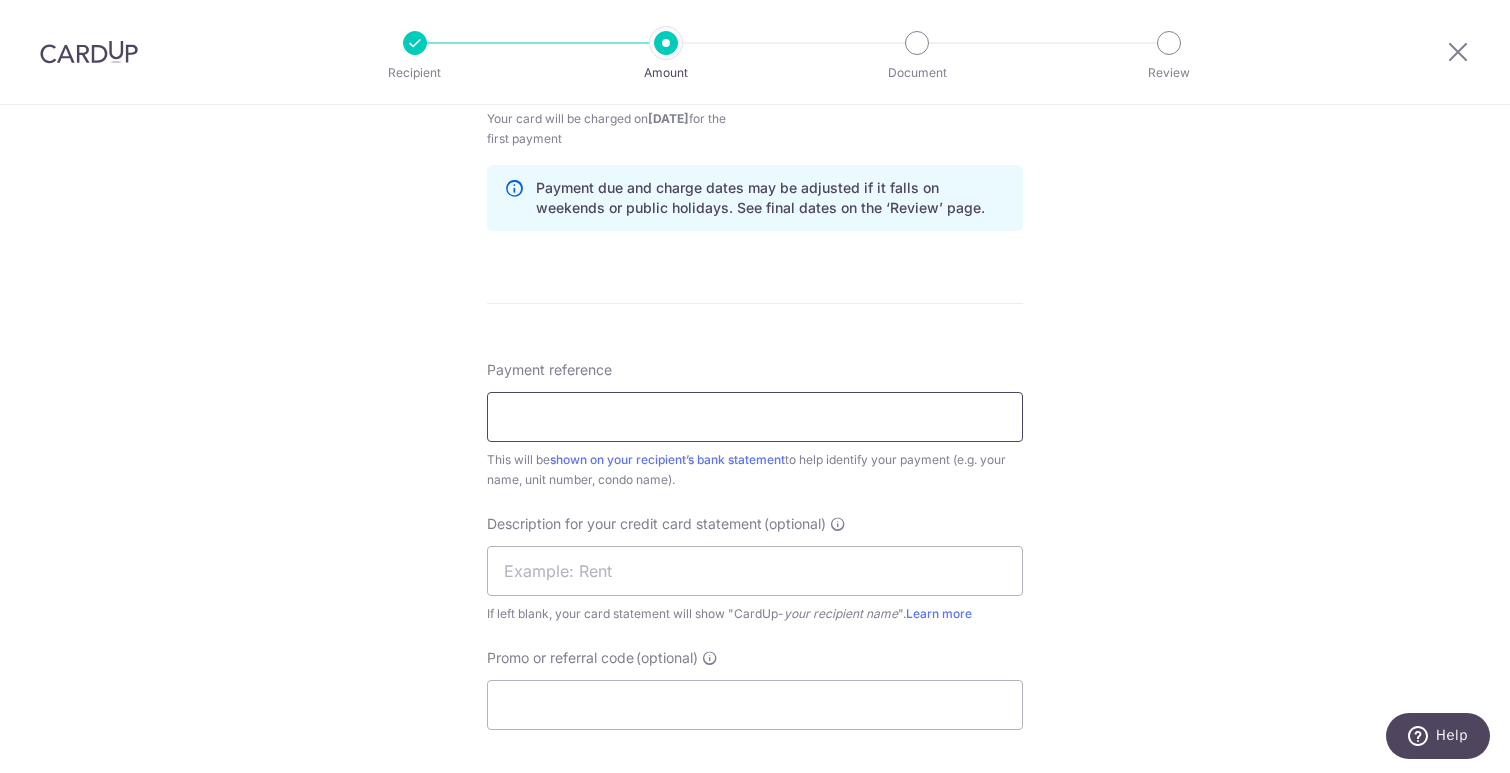 click on "Payment reference" at bounding box center [755, 417] 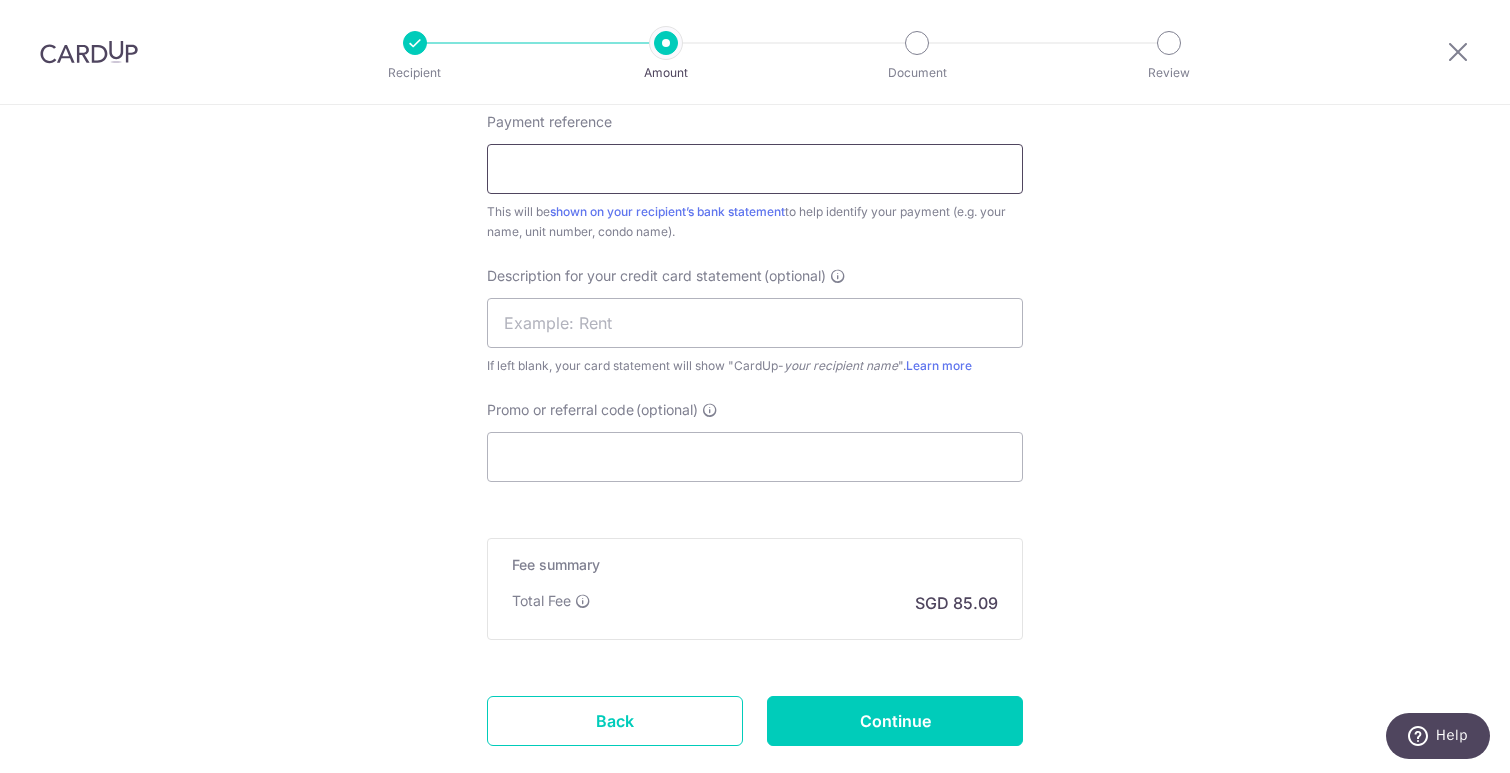 scroll, scrollTop: 1255, scrollLeft: 0, axis: vertical 